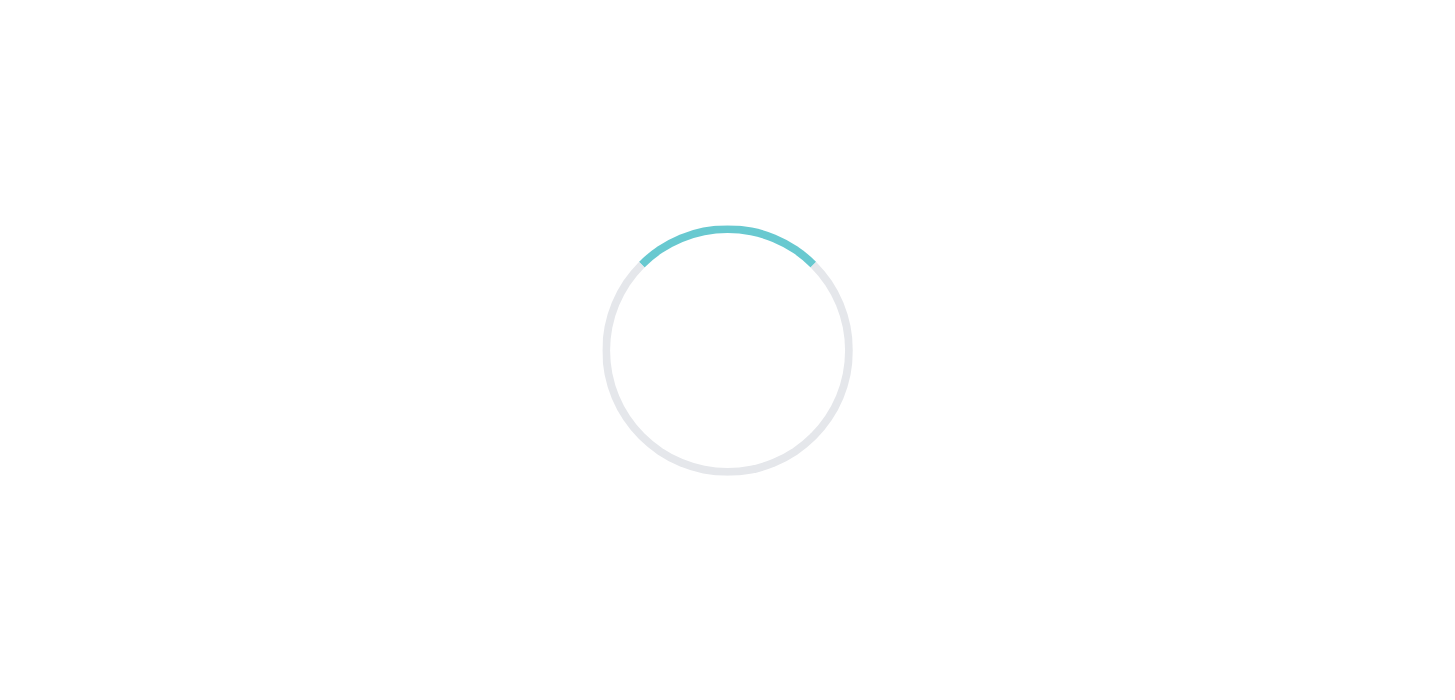 scroll, scrollTop: 0, scrollLeft: 0, axis: both 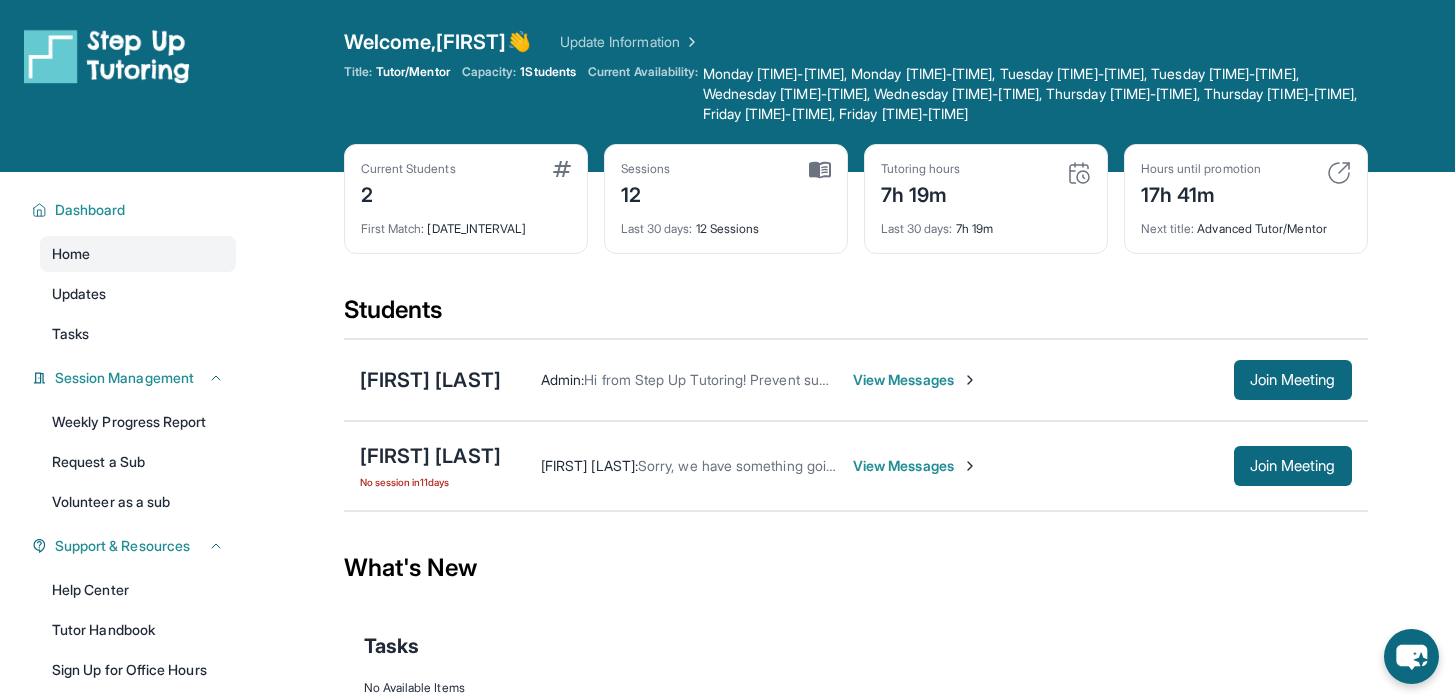 click on "Next title :   Advanced Tutor/Mentor" at bounding box center [1246, 223] 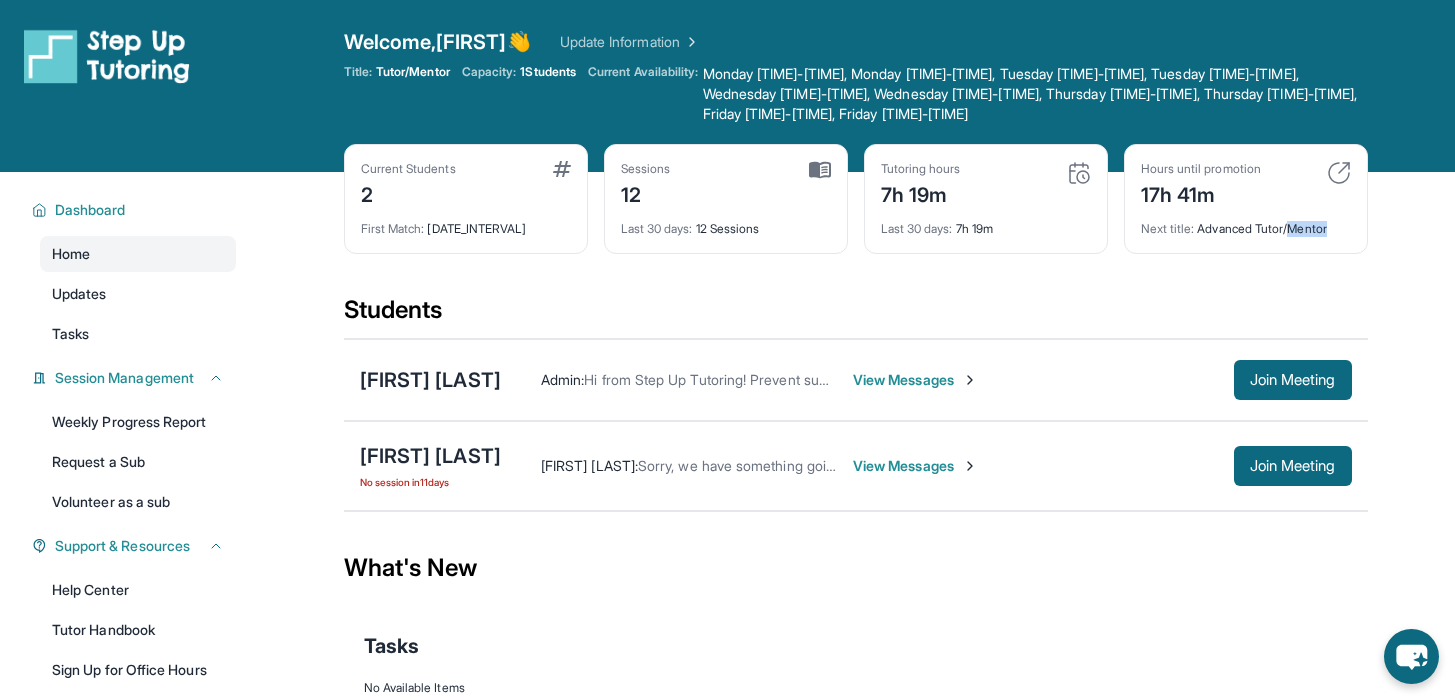 click on "Next title :   Advanced Tutor/Mentor" at bounding box center [1246, 223] 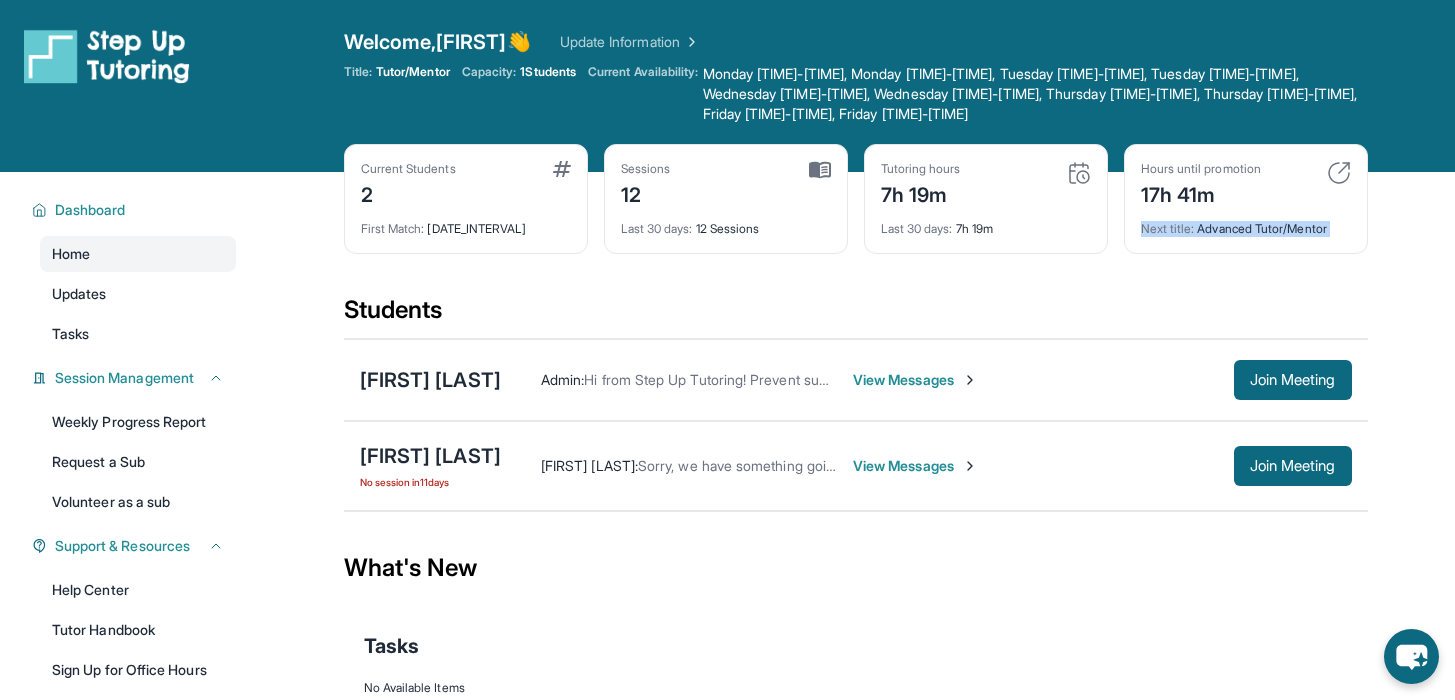 click on "Next title :   Advanced Tutor/Mentor" at bounding box center (1246, 223) 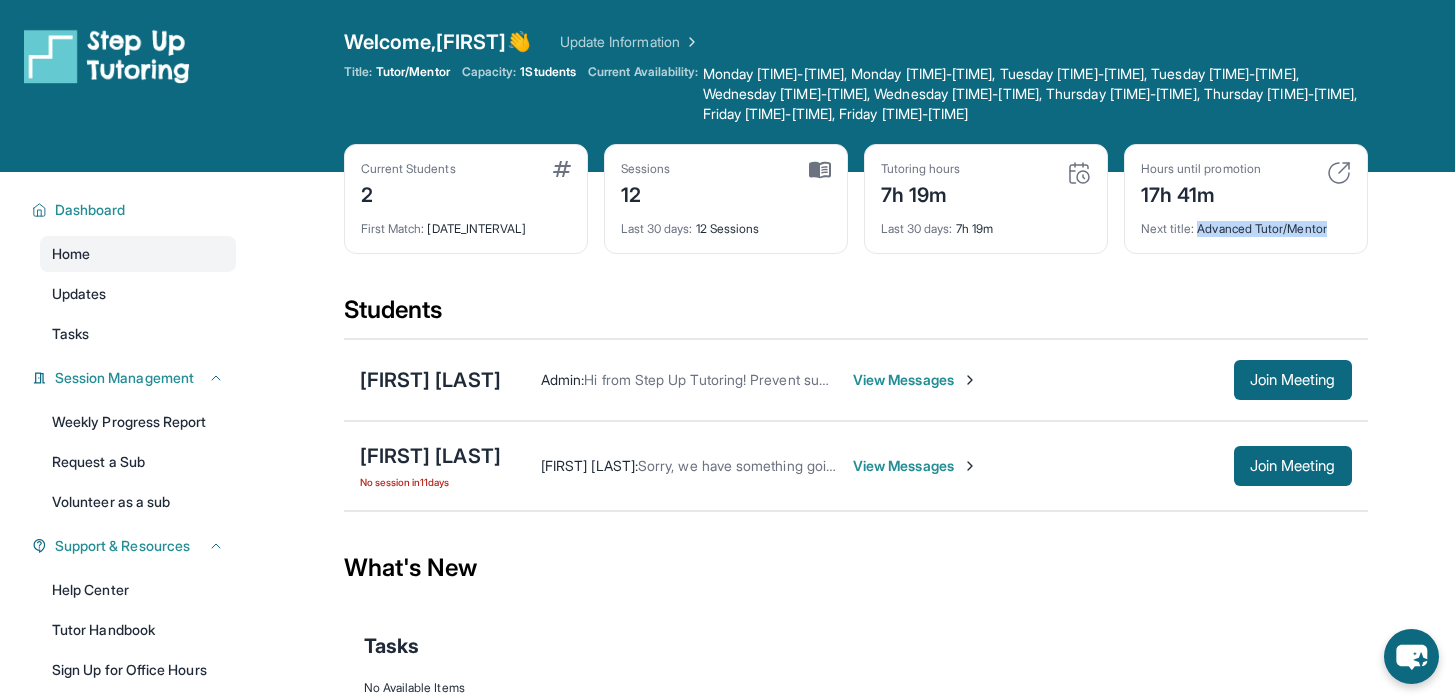 drag, startPoint x: 1198, startPoint y: 230, endPoint x: 1331, endPoint y: 223, distance: 133.18408 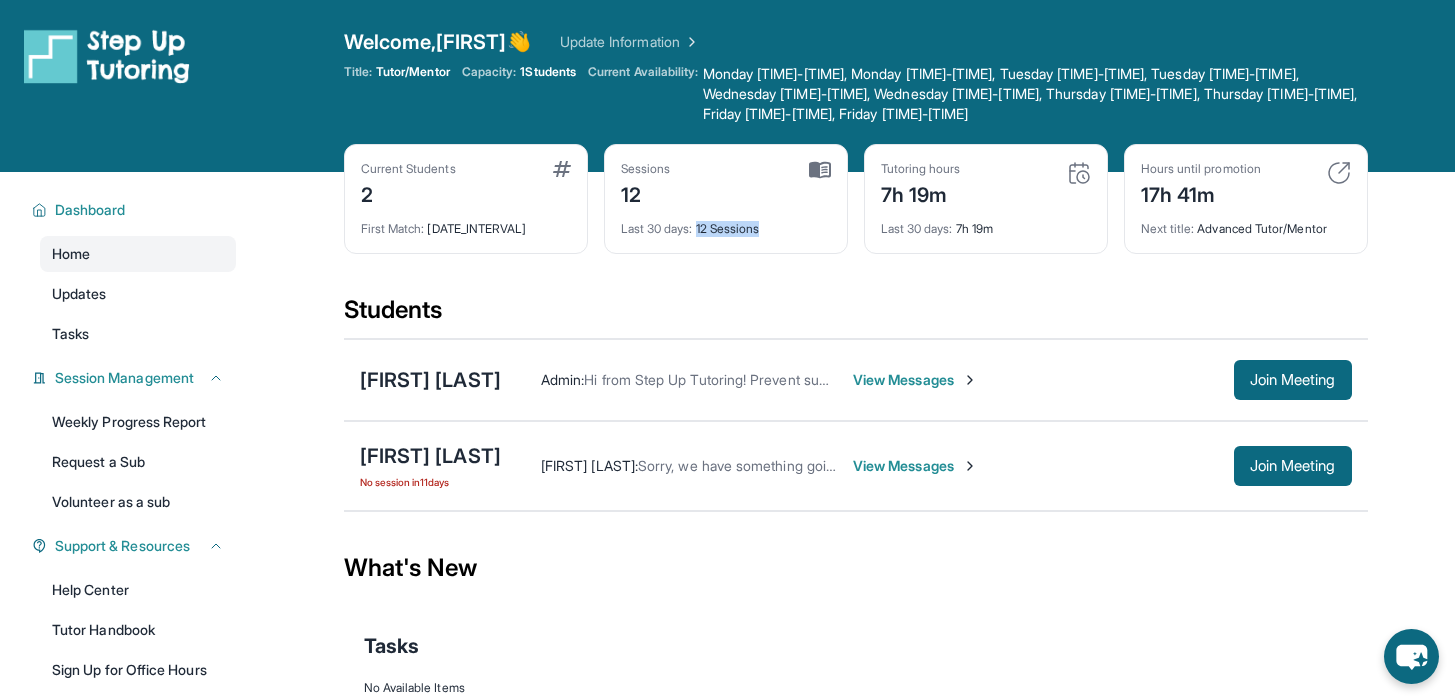 drag, startPoint x: 701, startPoint y: 226, endPoint x: 765, endPoint y: 227, distance: 64.00781 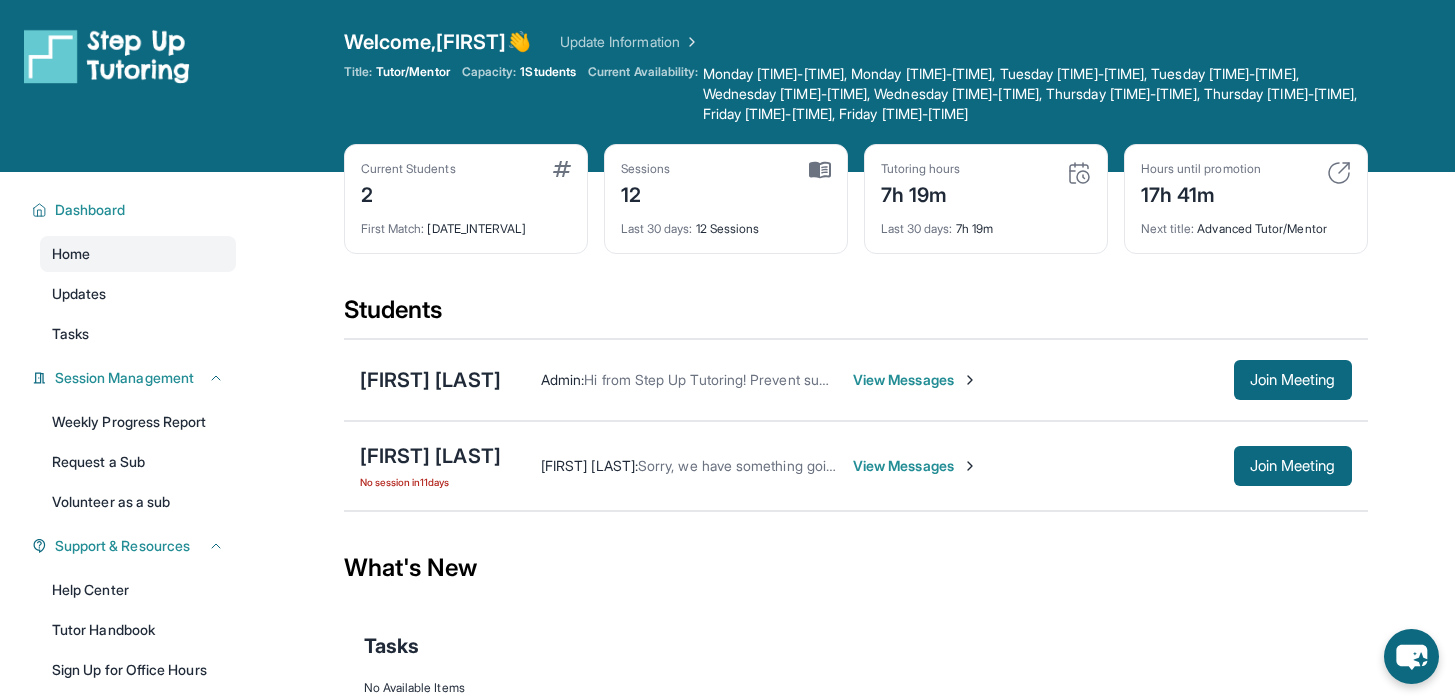click on "Current Students 2 First Match :   1 month ago Sessions 12 Last 30 days :   12 Sessions Tutoring hours 7h 19m Last 30 days :   7h 19m Hours until promotion 17h 41m Next title :   Advanced Tutor/Mentor" at bounding box center [856, 219] 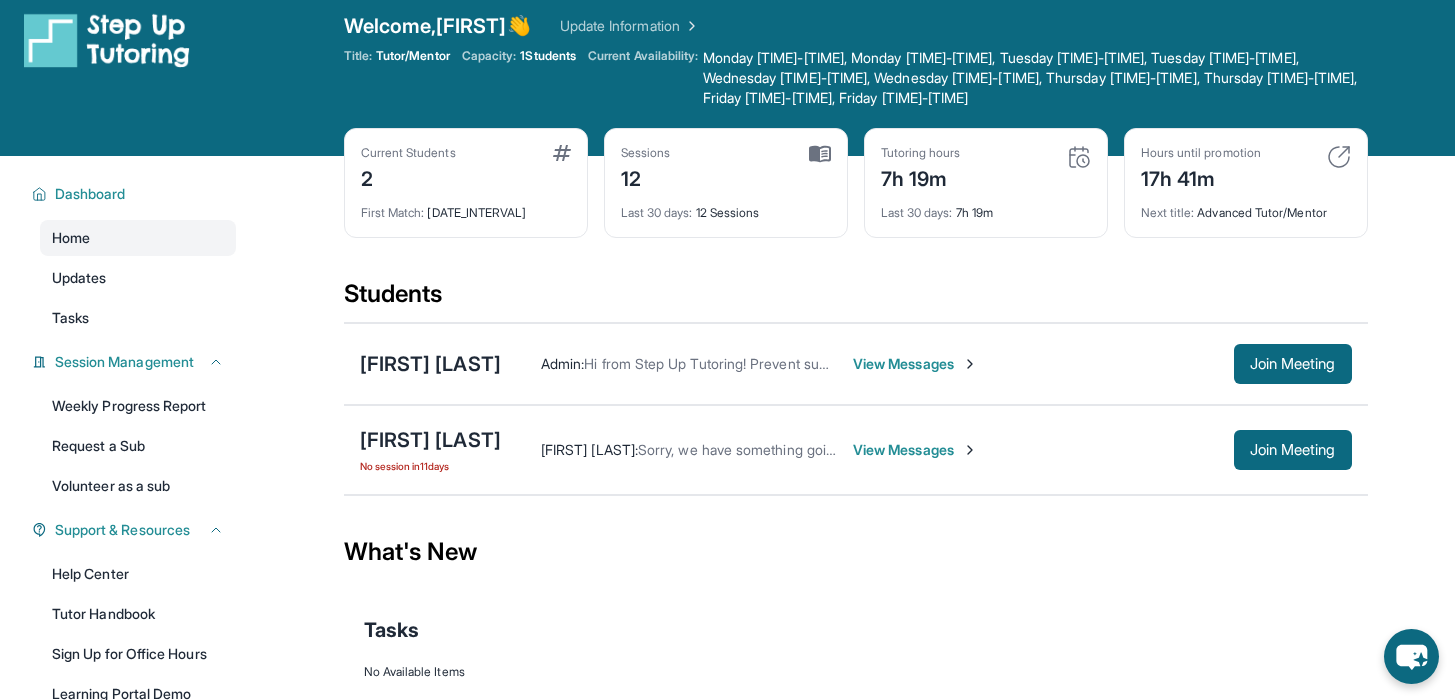 scroll, scrollTop: 21, scrollLeft: 0, axis: vertical 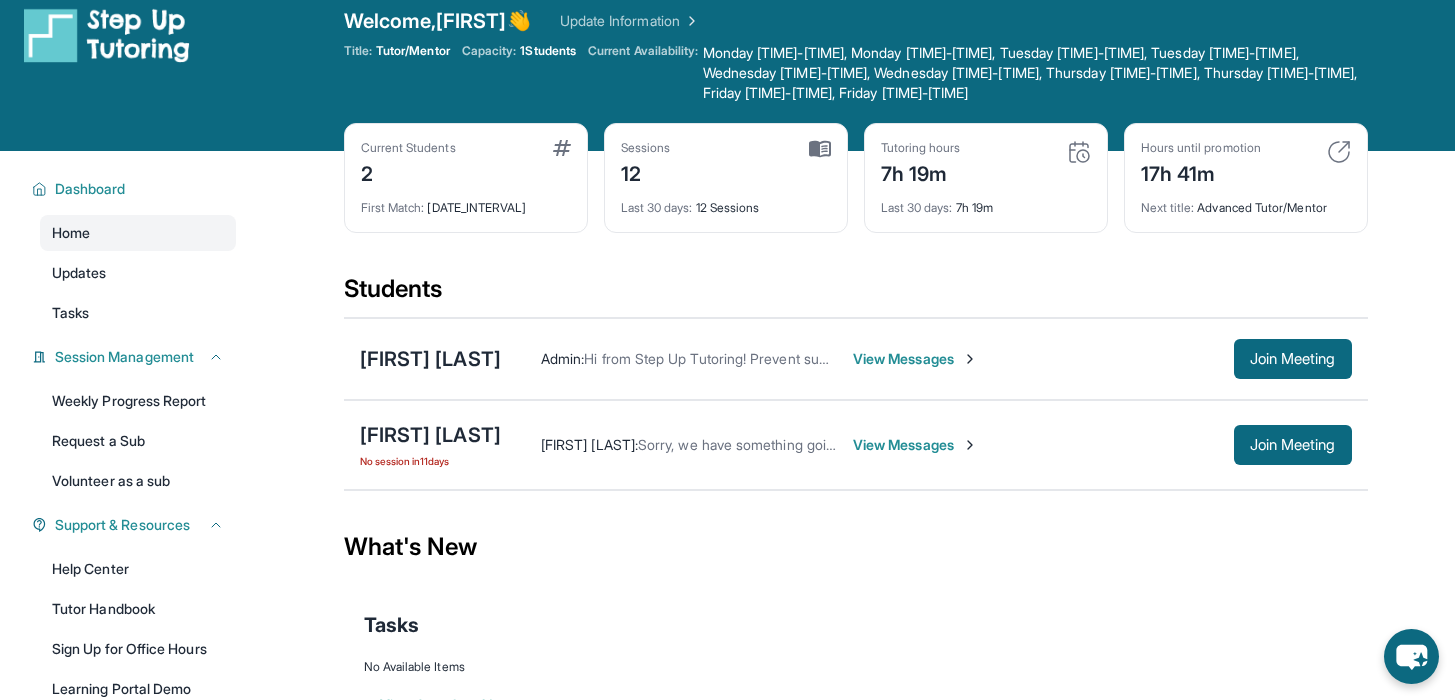 click on "View Messages" at bounding box center (915, 445) 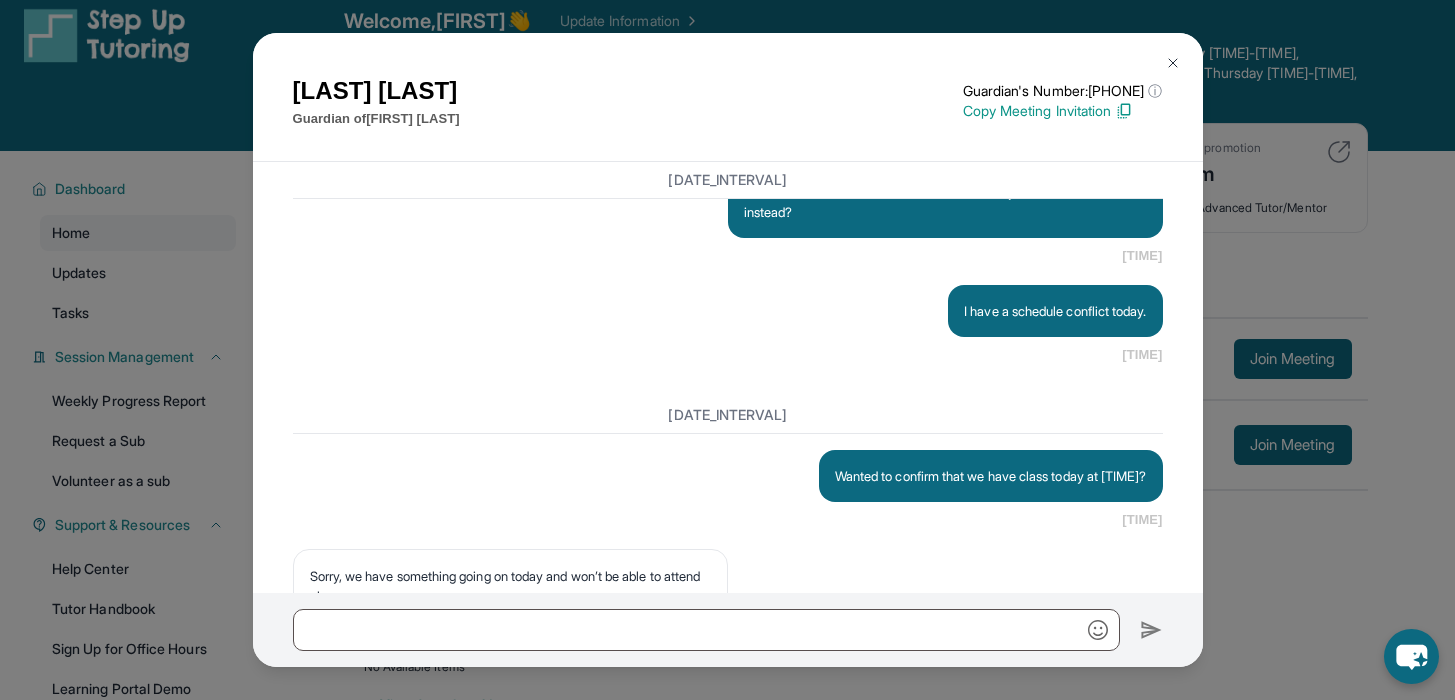 scroll, scrollTop: 9697, scrollLeft: 0, axis: vertical 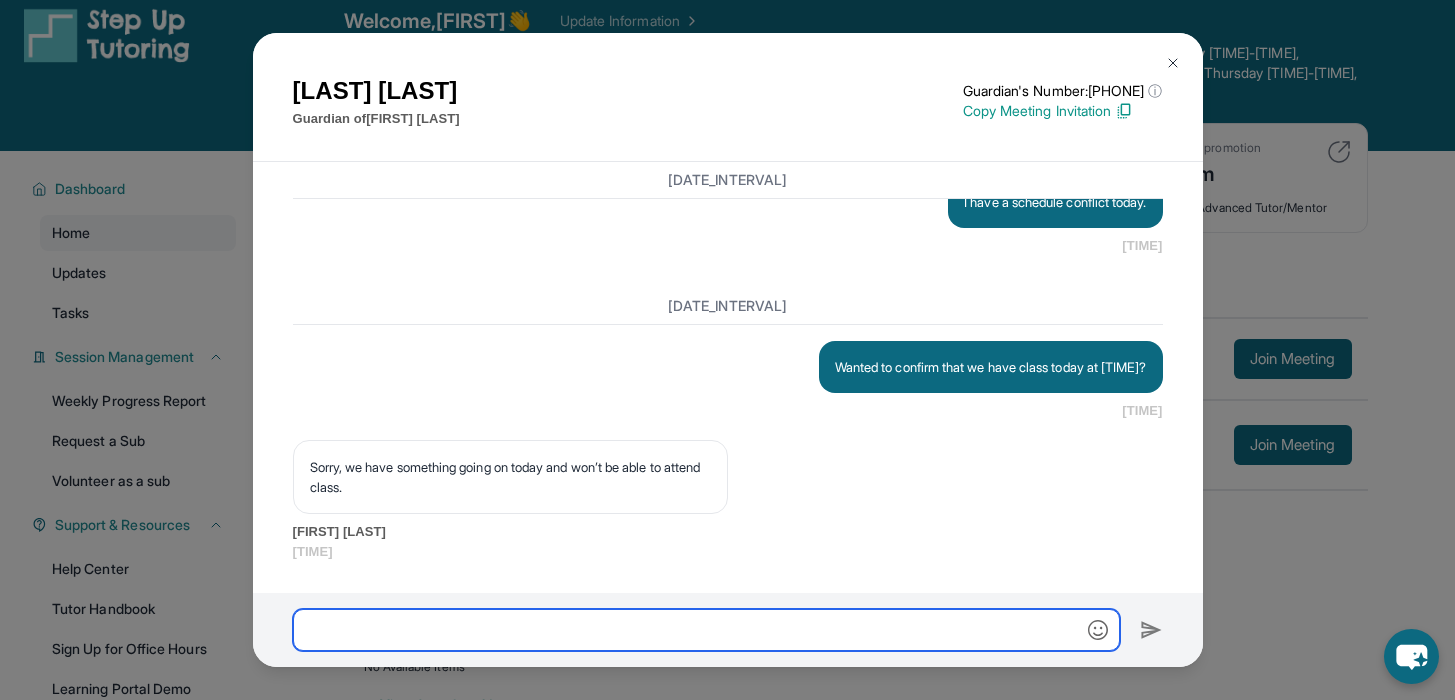 click at bounding box center [706, 630] 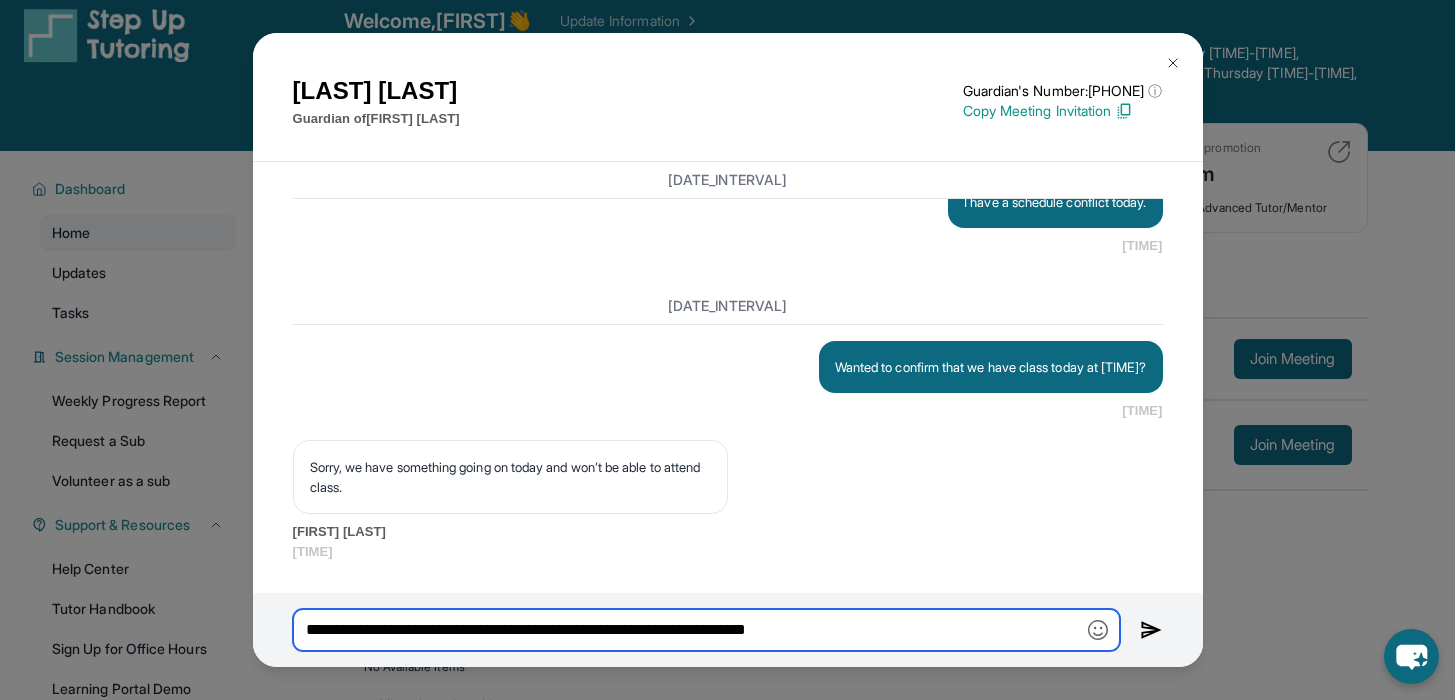 click on "**********" at bounding box center [706, 630] 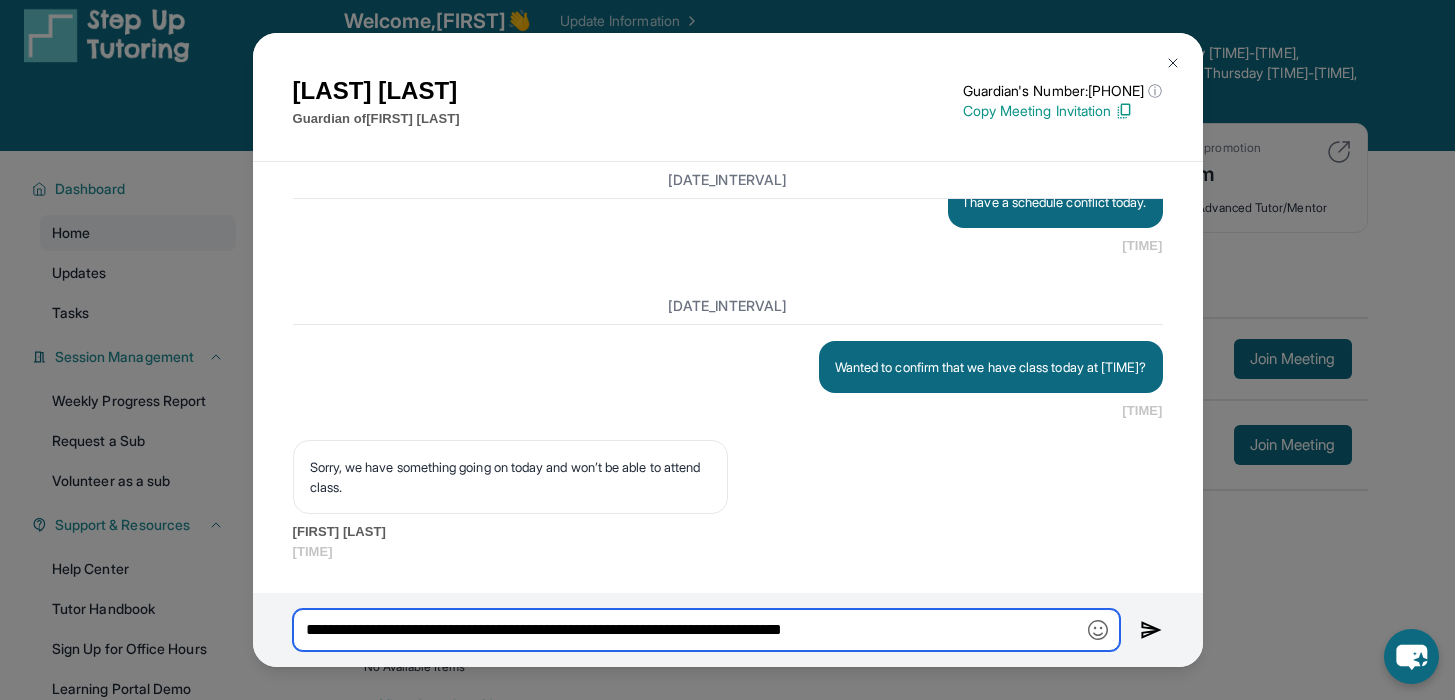 click on "**********" at bounding box center (706, 630) 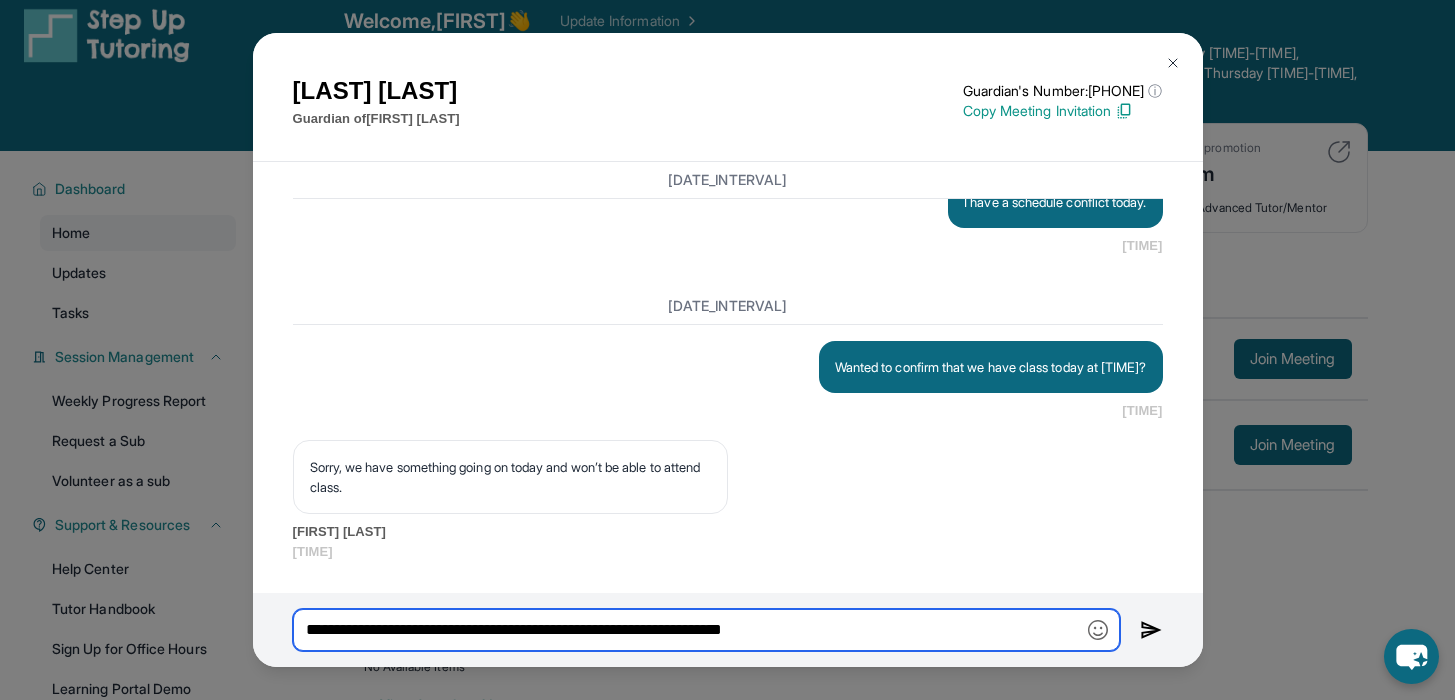 click on "**********" at bounding box center [706, 630] 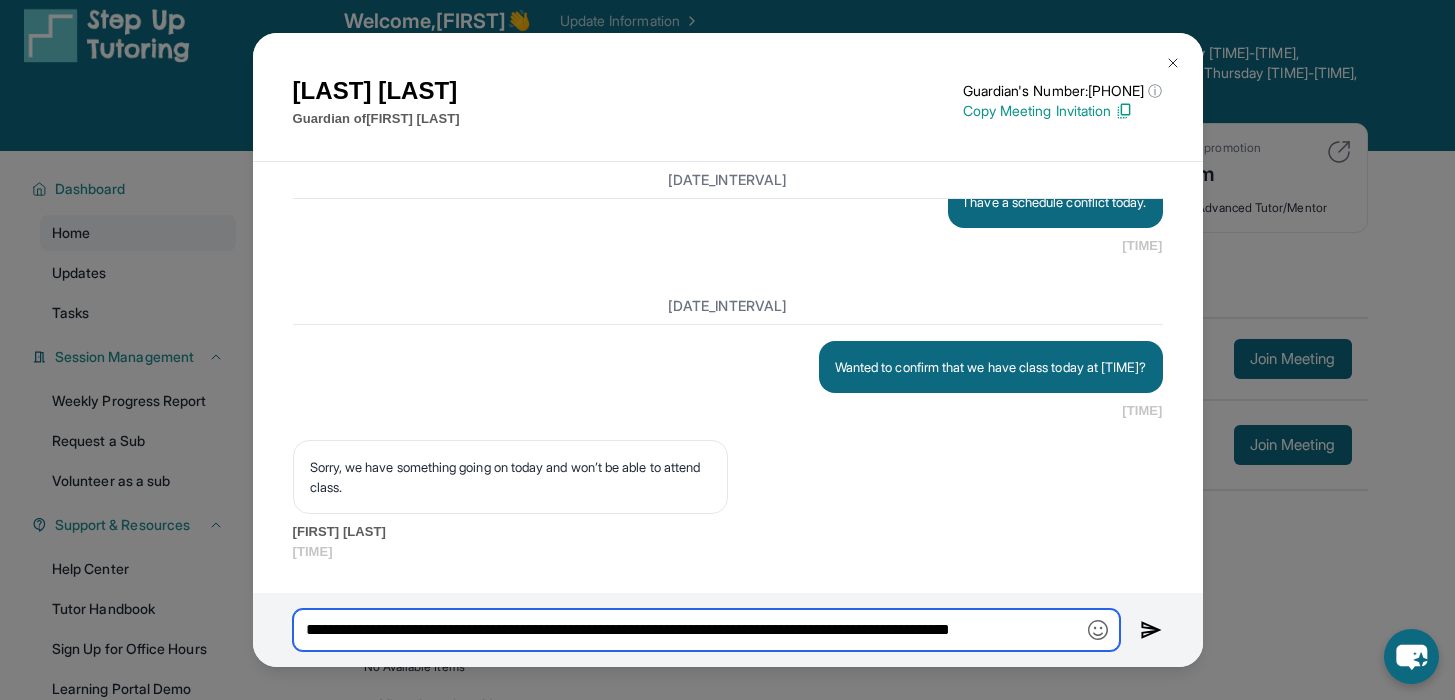scroll, scrollTop: 0, scrollLeft: 62, axis: horizontal 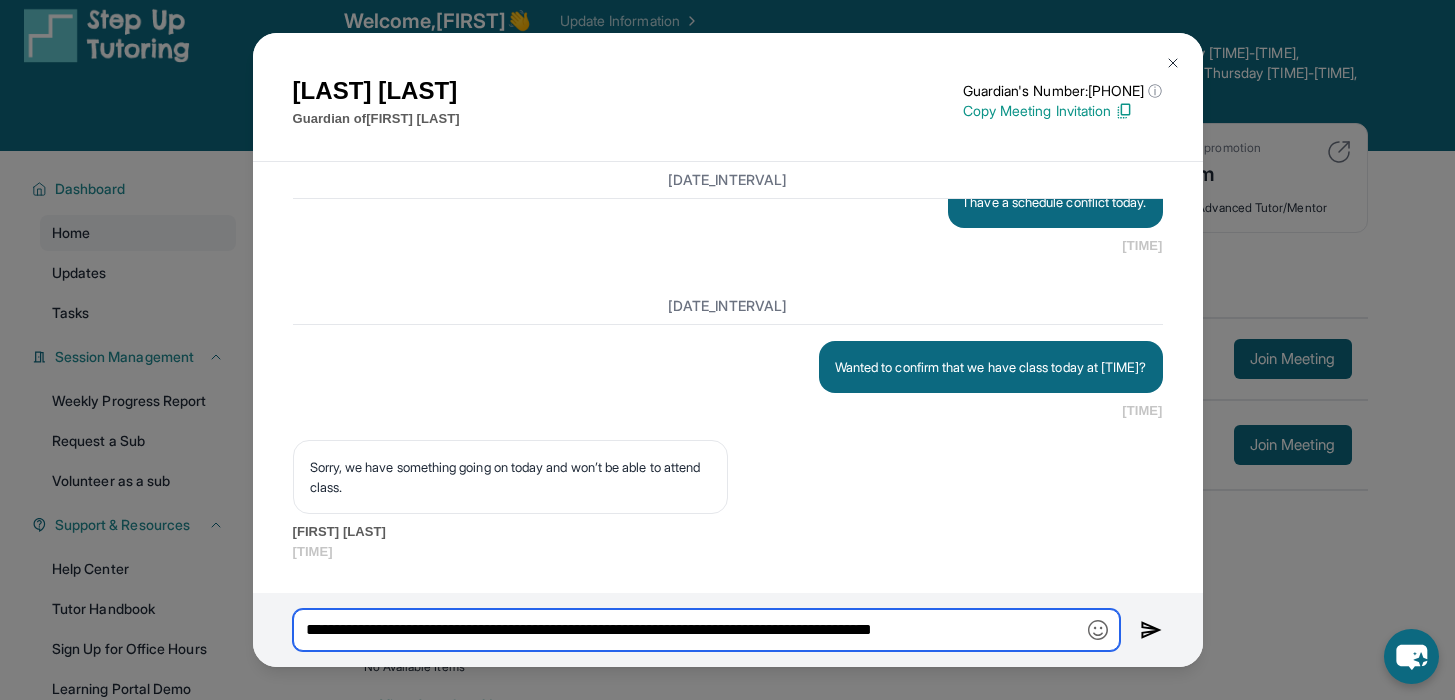 click on "**********" at bounding box center [706, 630] 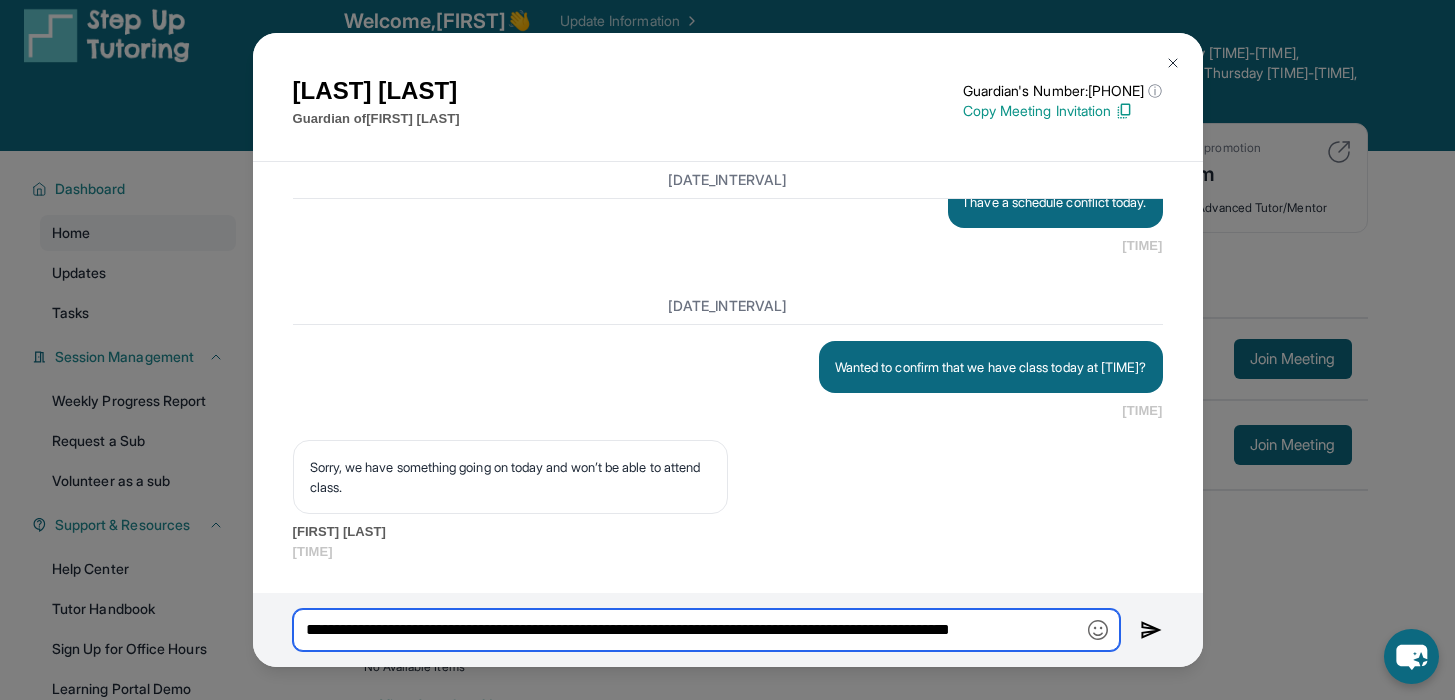 scroll, scrollTop: 0, scrollLeft: 66, axis: horizontal 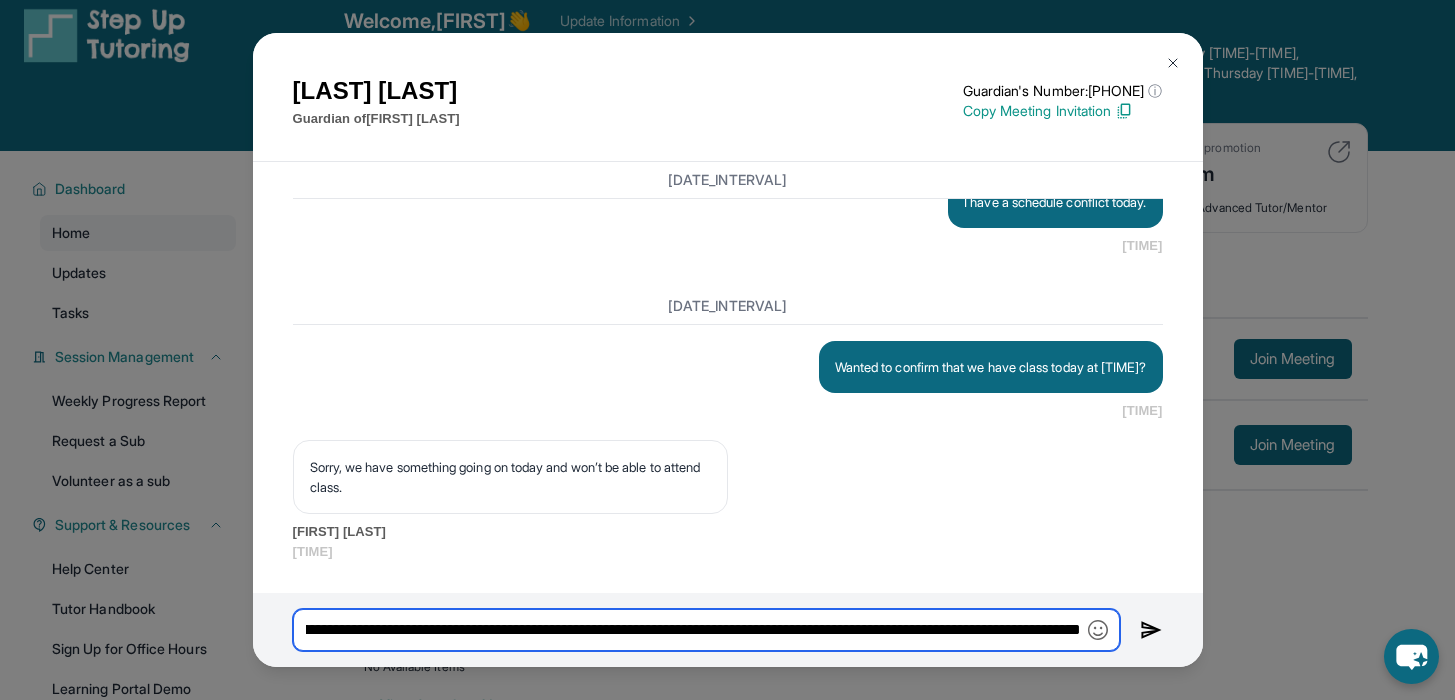 click on "**********" at bounding box center (706, 630) 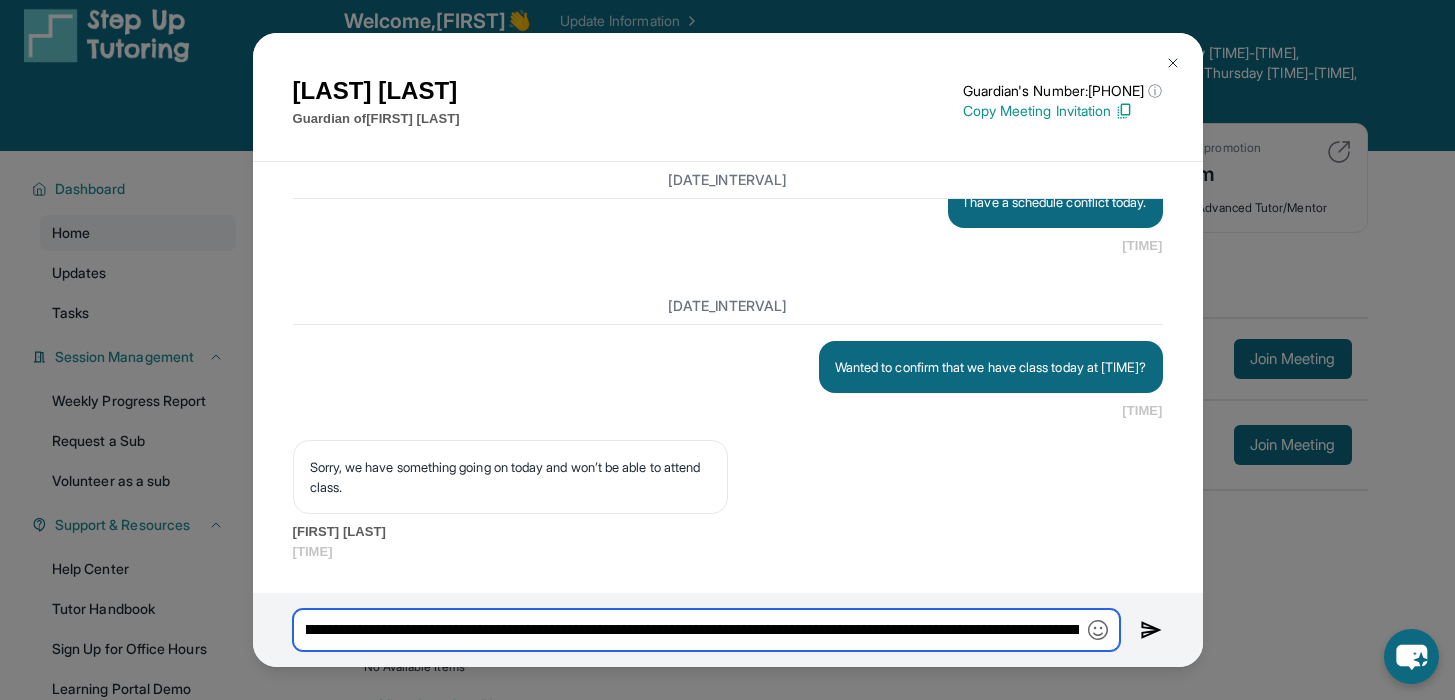 type on "**********" 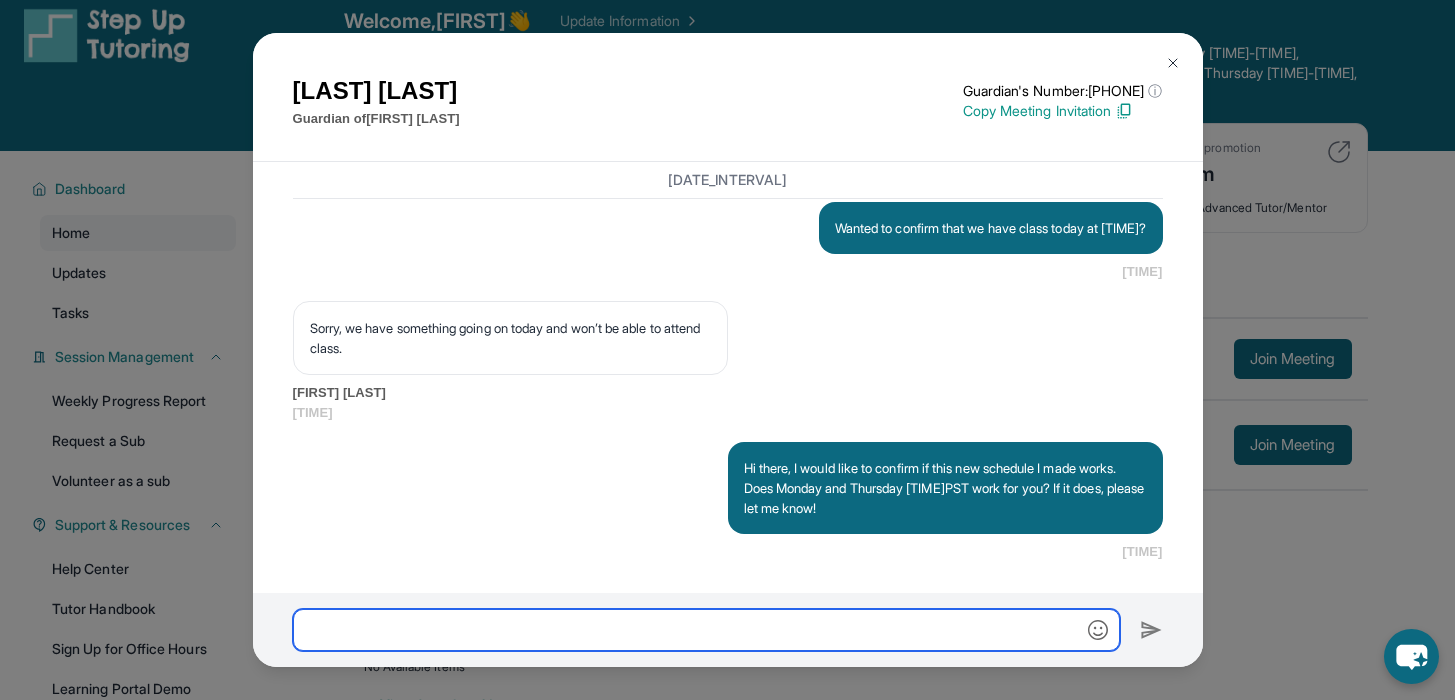 scroll, scrollTop: 0, scrollLeft: 0, axis: both 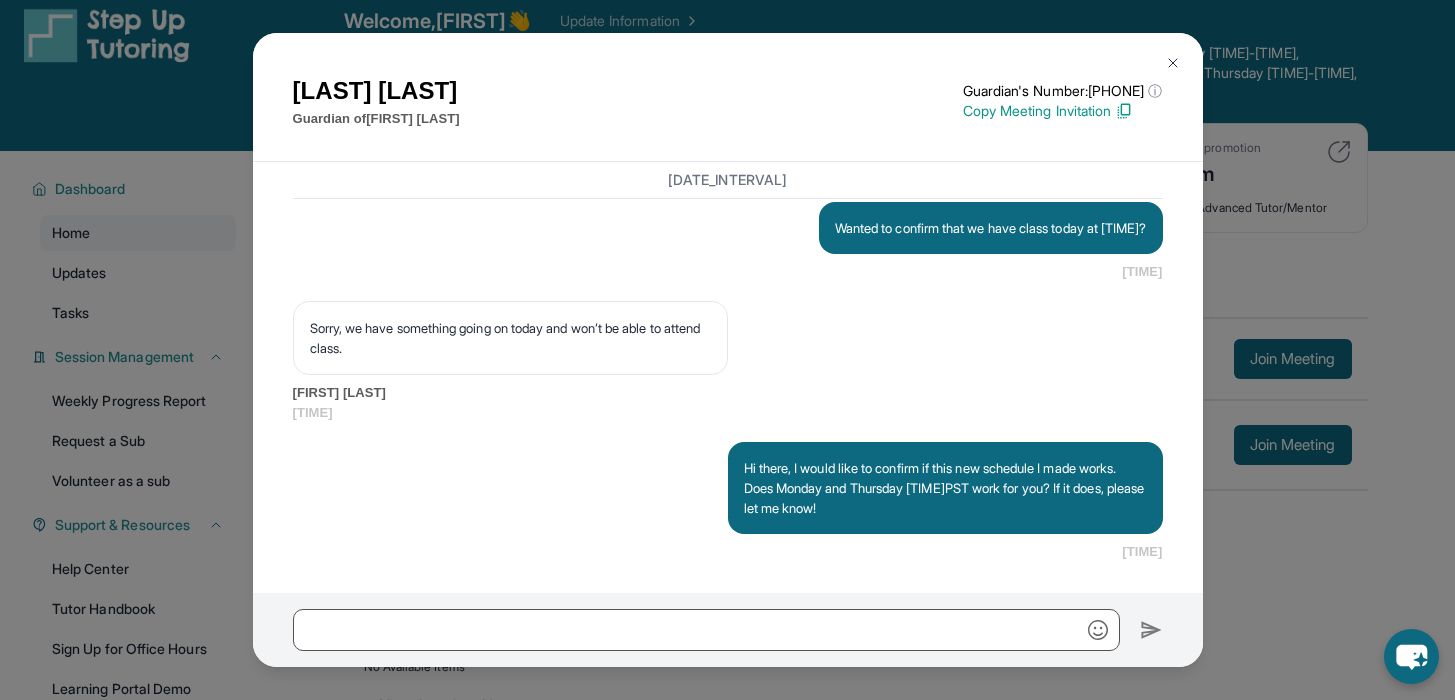 click on "Jingwen   Zhao Guardian of  Ethan   Chen Guardian's Number:  +12137881611 ⓘ This isn't the guardian's real number — it's a private forwarding number that keeps their info safe while still letting you text them. Copy Meeting Invitation July 9, 2025 <p>**New Step Up Tutoring Match Chat**: Hi Jingwen! This is the start of your chat with Ethan's new tutor, Prakyath. Please respond to this text with a message to your tutor introducing yourself with your name and your relation to Ethan within 24 hours. They will reply to start scheduling your first session (we suggest within 7 days of this text) and 2x/week tutoring schedule. Save this contact with your tutor's name and Step Up, so you know where to reach them. Happy tutoring! :)</p> Step Up Admin 12:39 PM Step Up Admin 12:39 PM Step Up Admin 12:39 PM Step Up Admin 12:39 PM Step Up Admin 12:39 PM Step Up Admin 12:39 PM <p>Please confirm that the tutor will be able to attend your first assigned meeting time before joining the link!</p> Step Up Admin 12:39 PM" at bounding box center (727, 350) 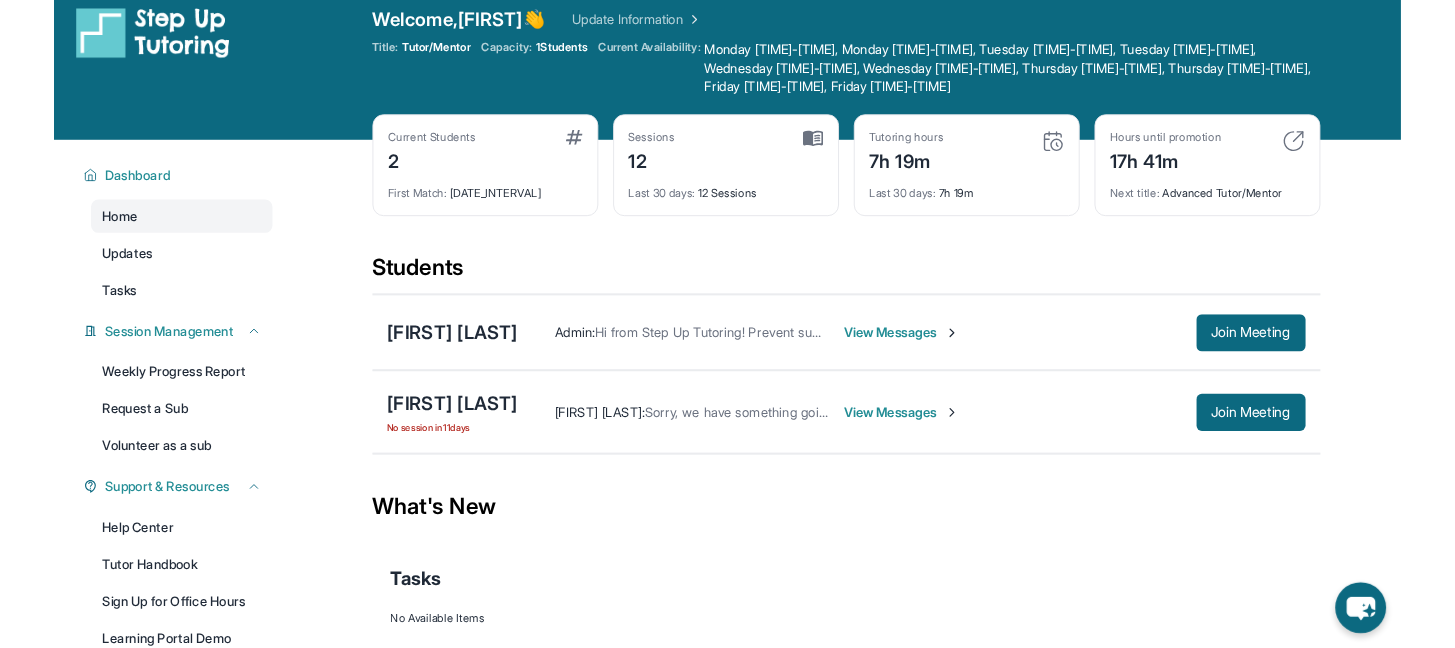 scroll, scrollTop: 64, scrollLeft: 0, axis: vertical 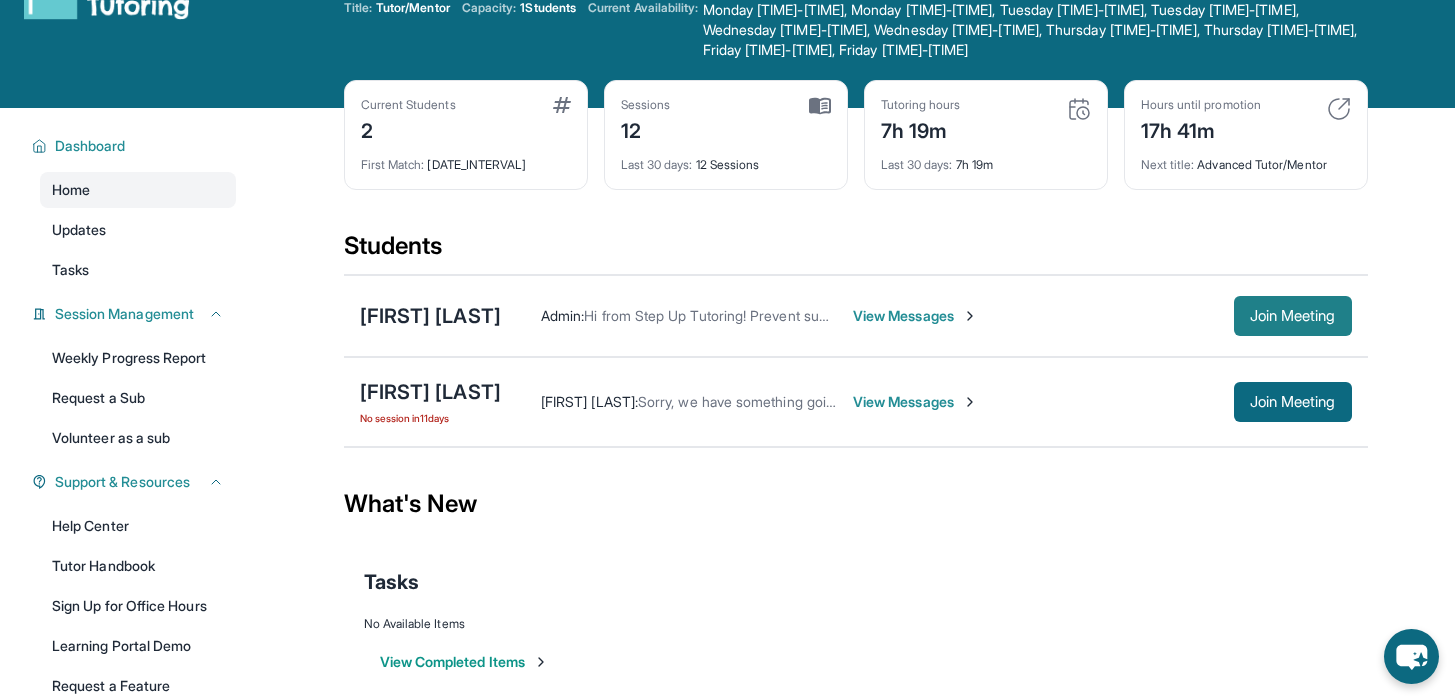 click on "Join Meeting" at bounding box center [1293, 316] 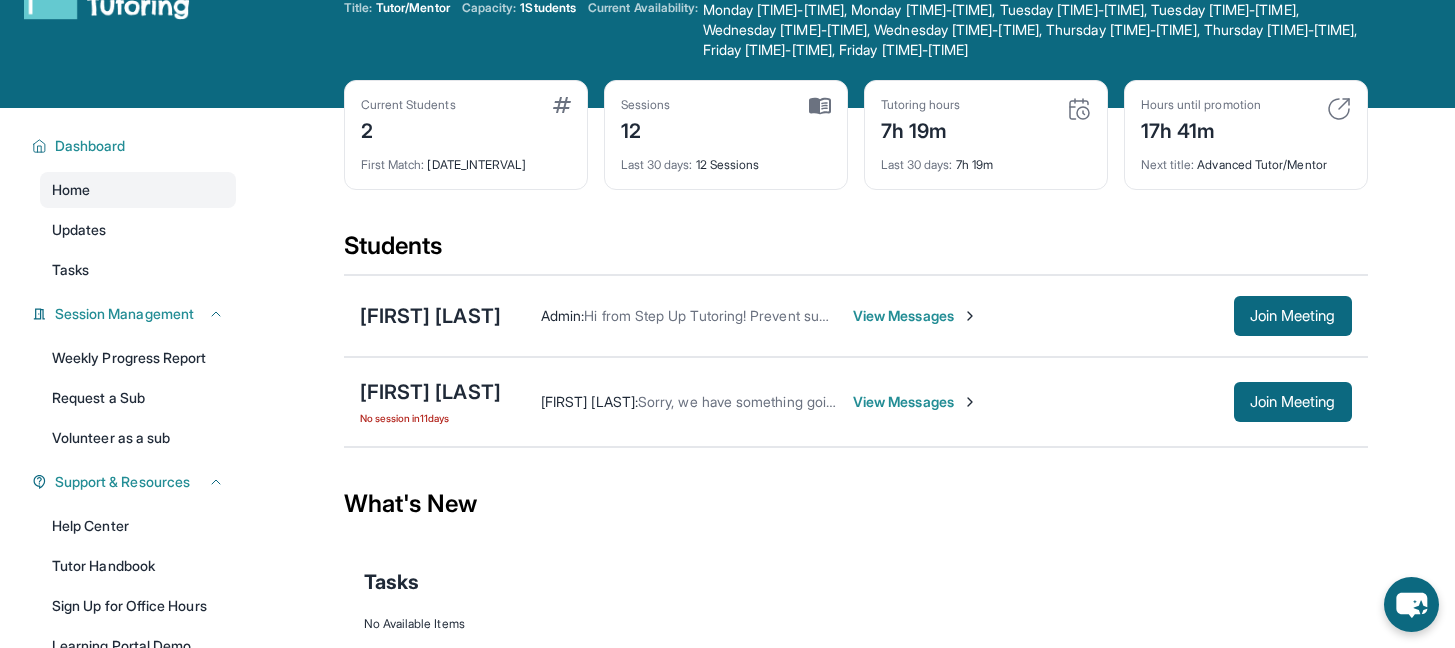 click on "View Messages" at bounding box center [915, 402] 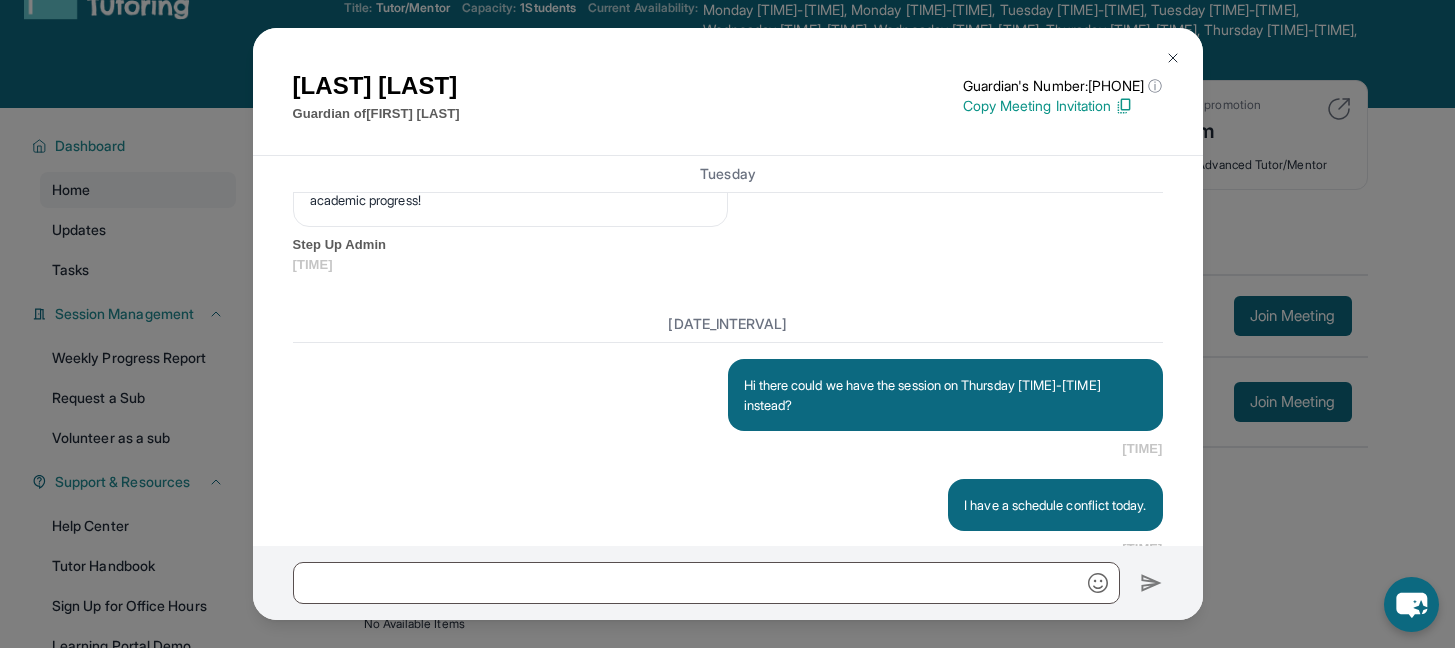 scroll, scrollTop: 10039, scrollLeft: 0, axis: vertical 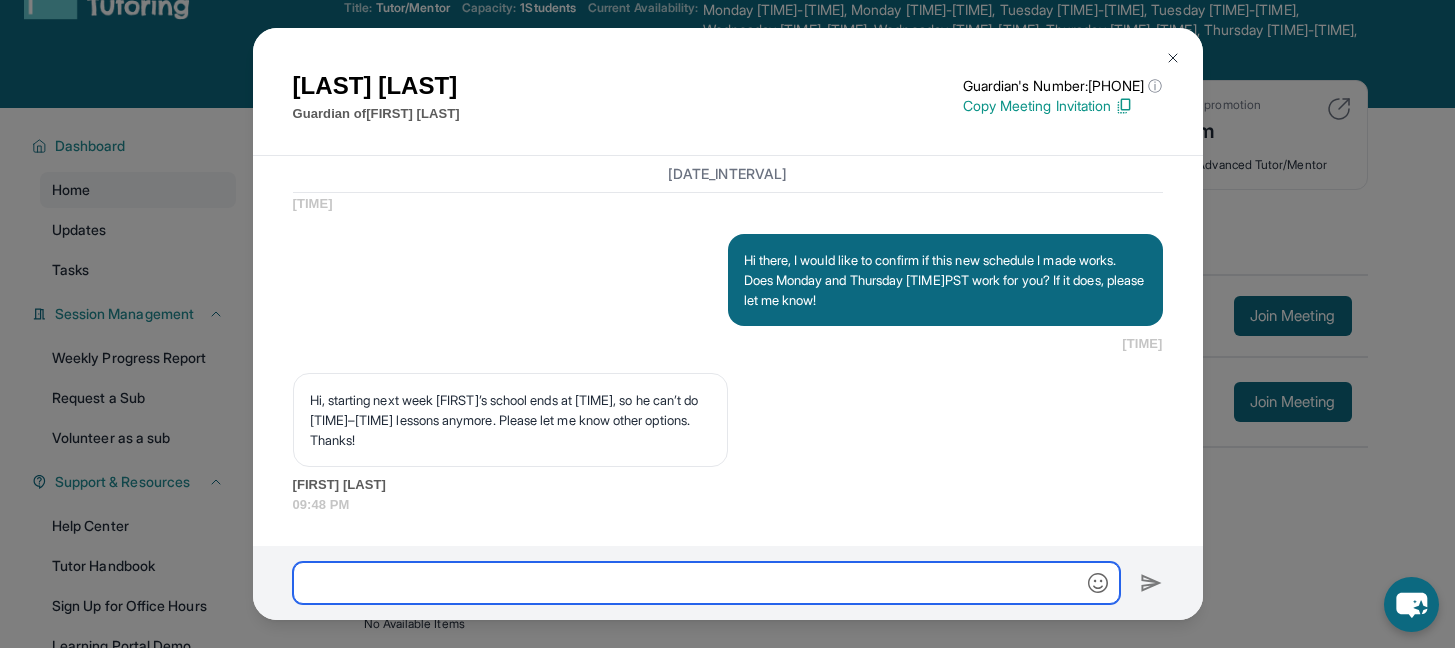 click at bounding box center [706, 583] 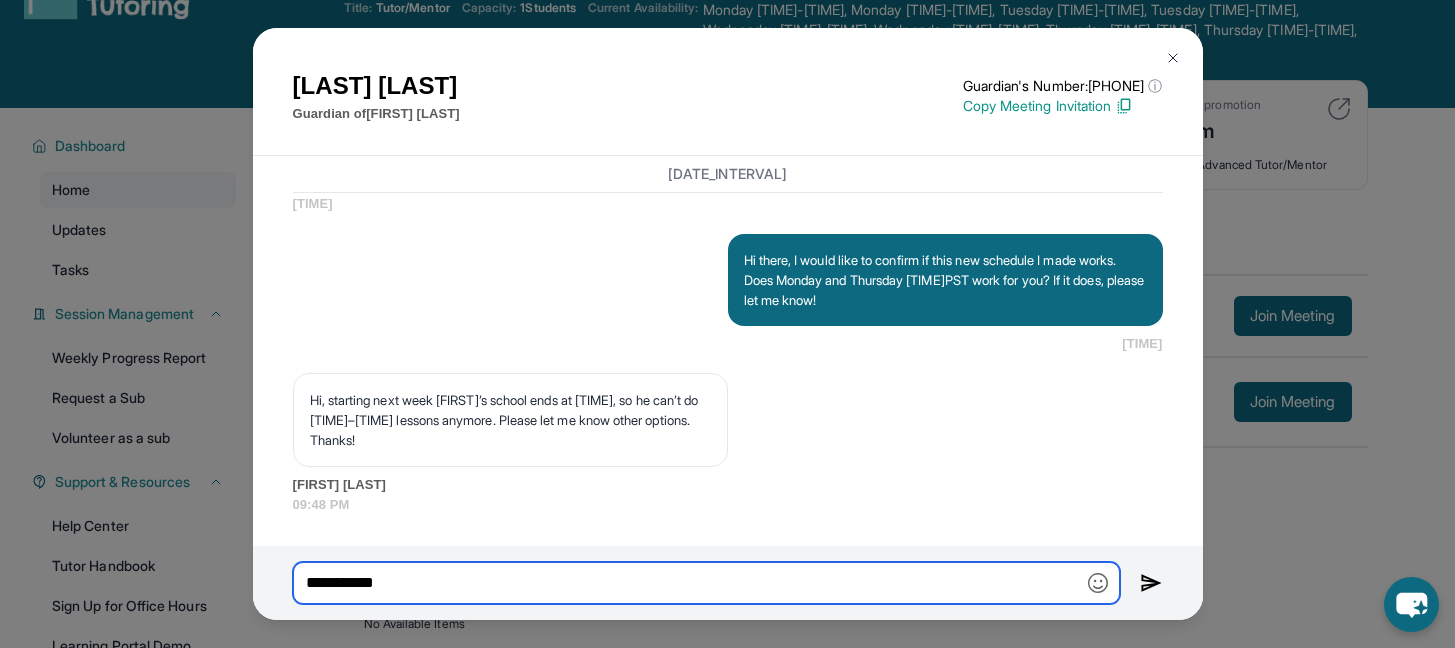 click on "**********" at bounding box center [706, 583] 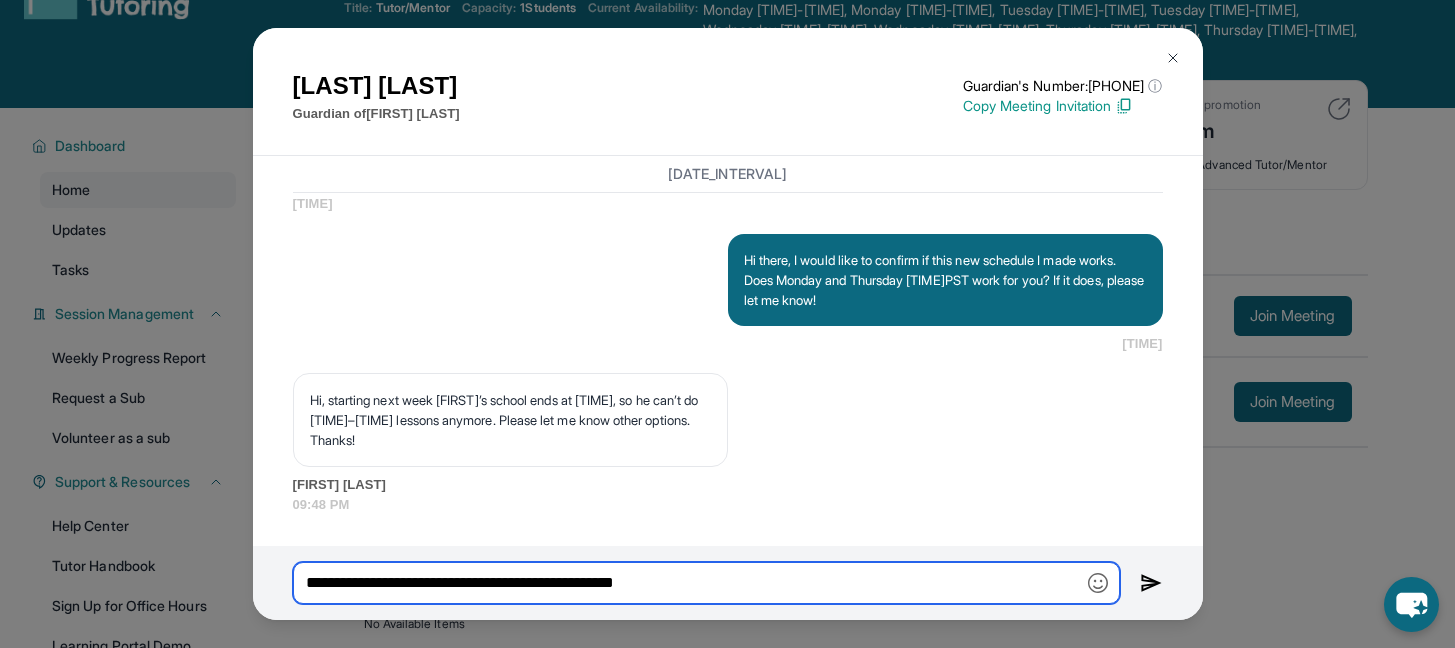 click on "**********" at bounding box center [706, 583] 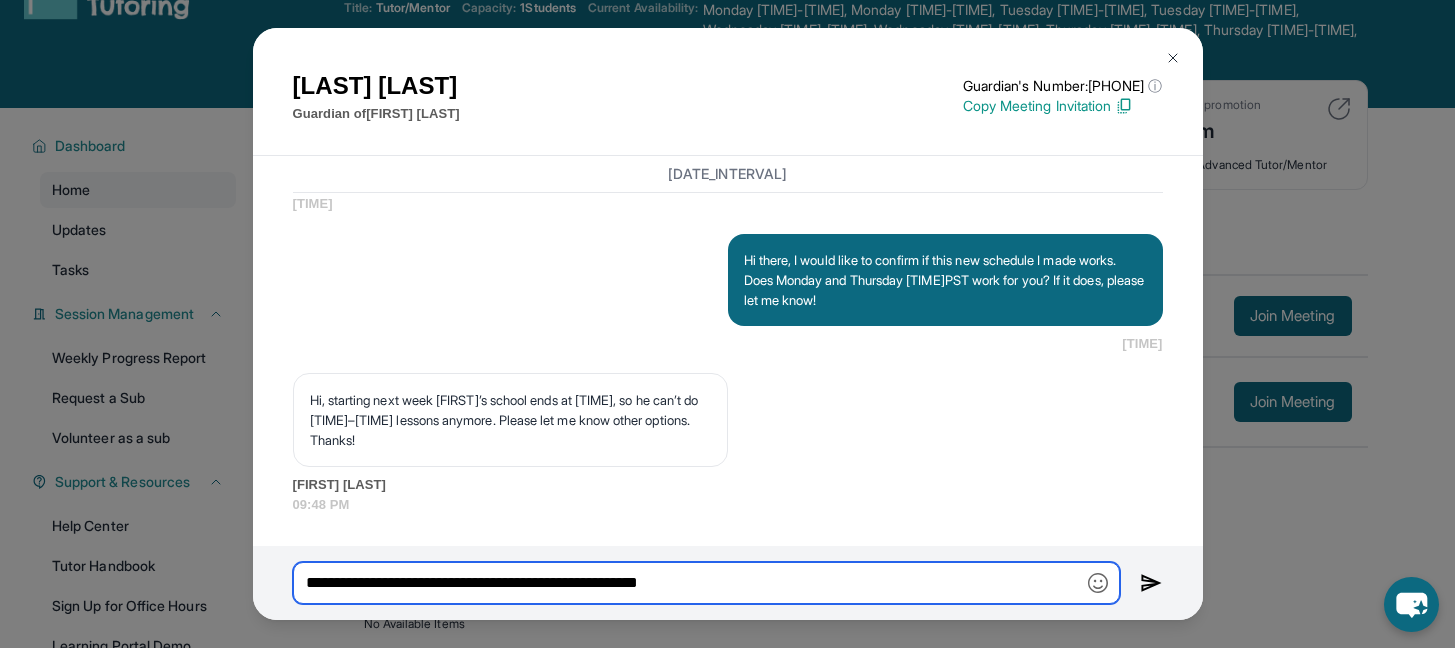 click on "**********" at bounding box center (706, 583) 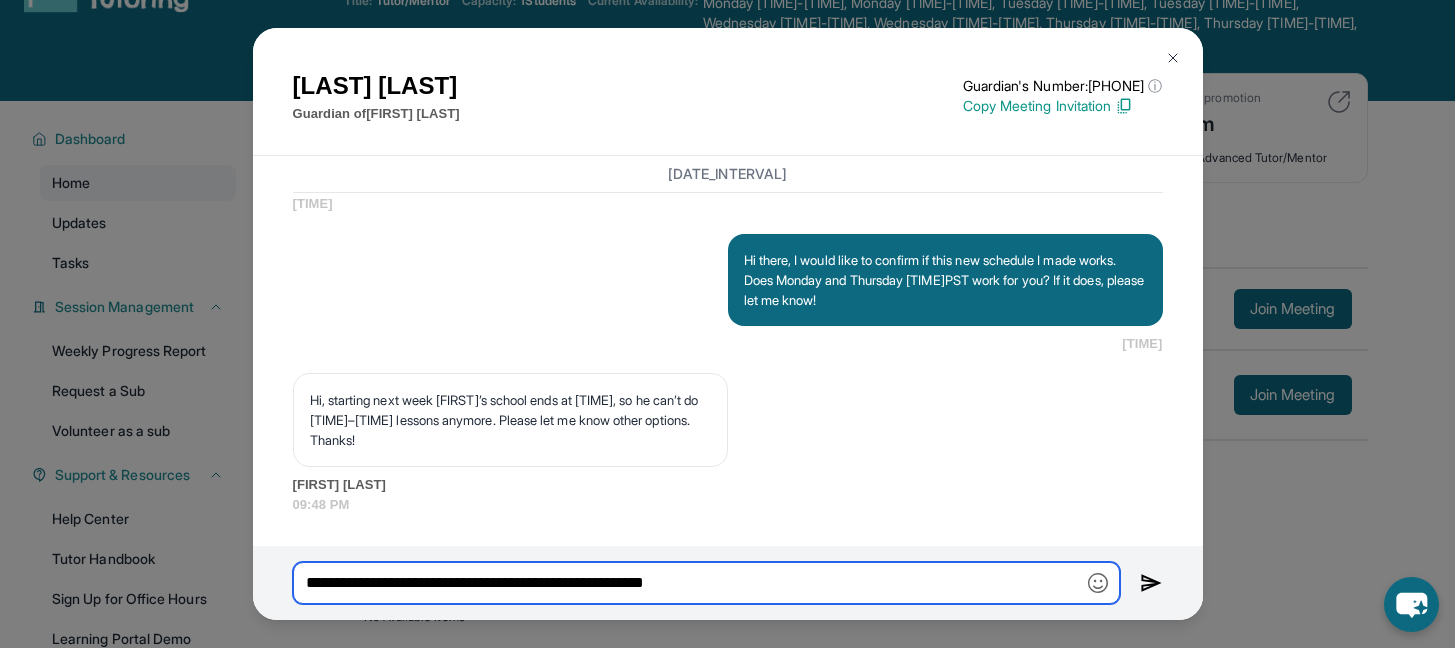 scroll, scrollTop: 72, scrollLeft: 0, axis: vertical 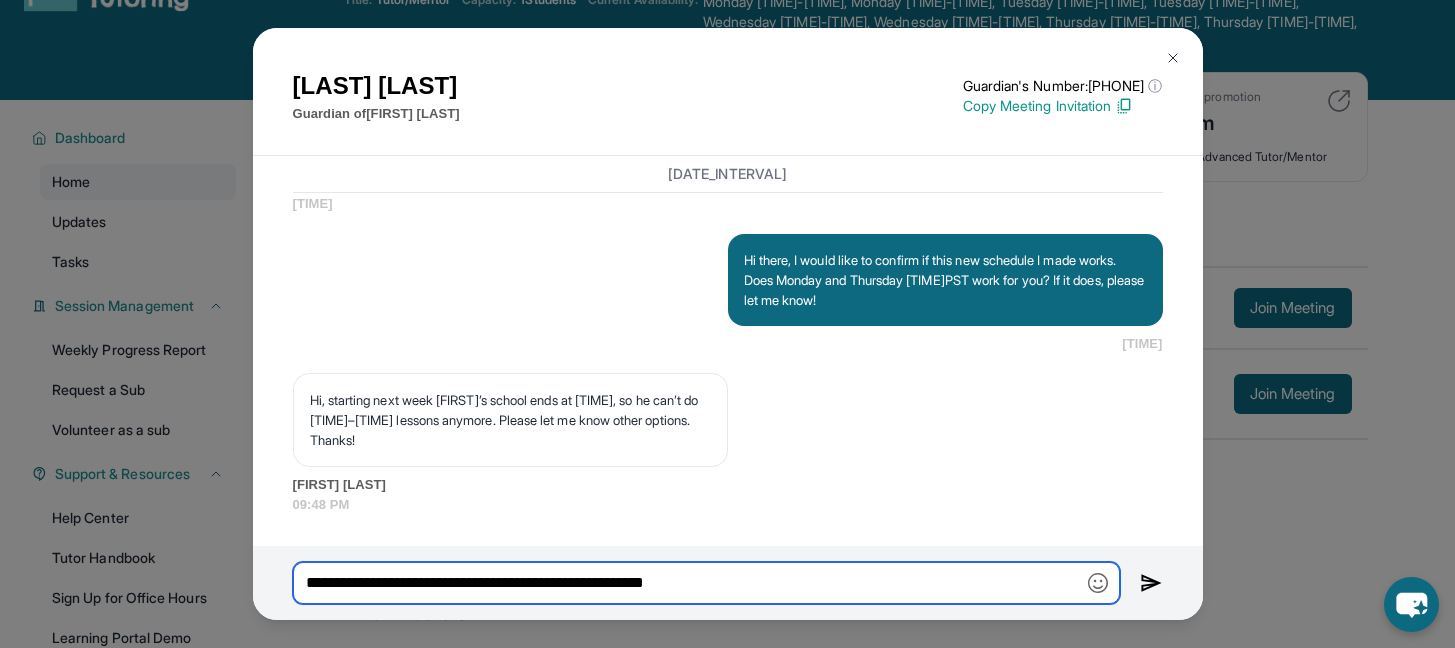 click on "**********" at bounding box center [706, 583] 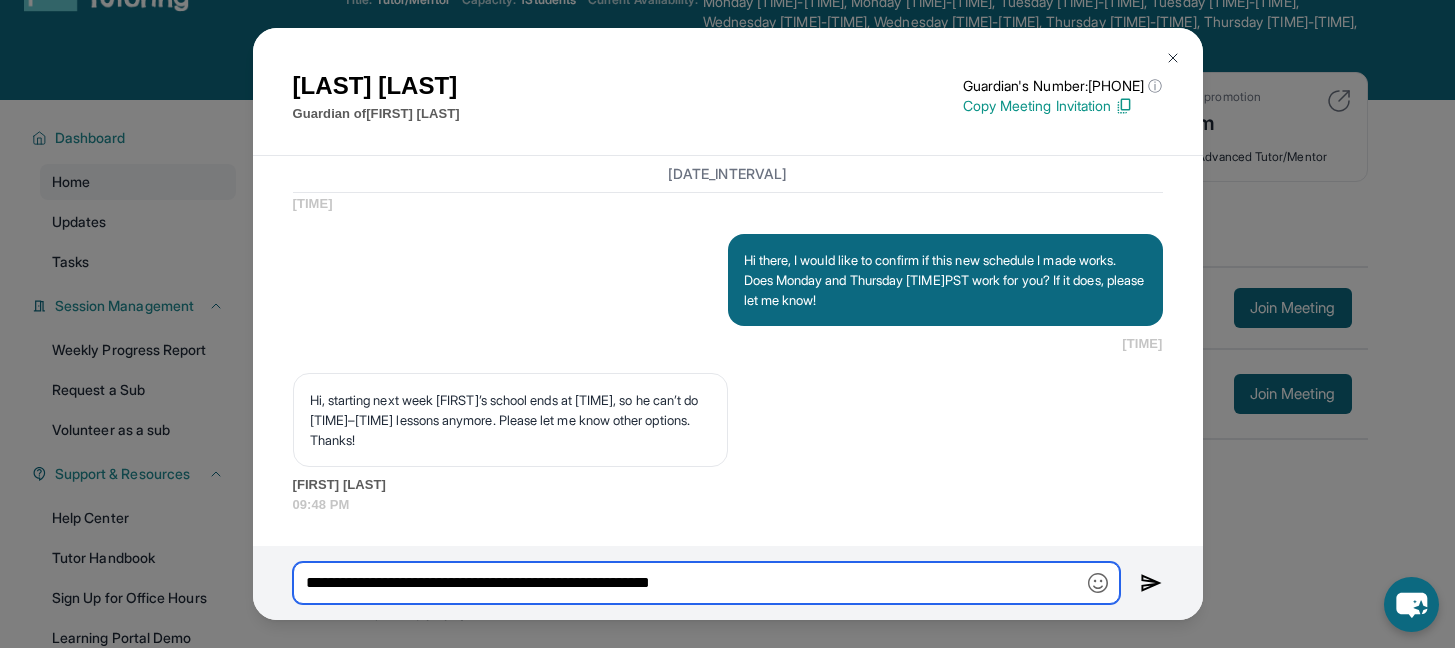 type on "**********" 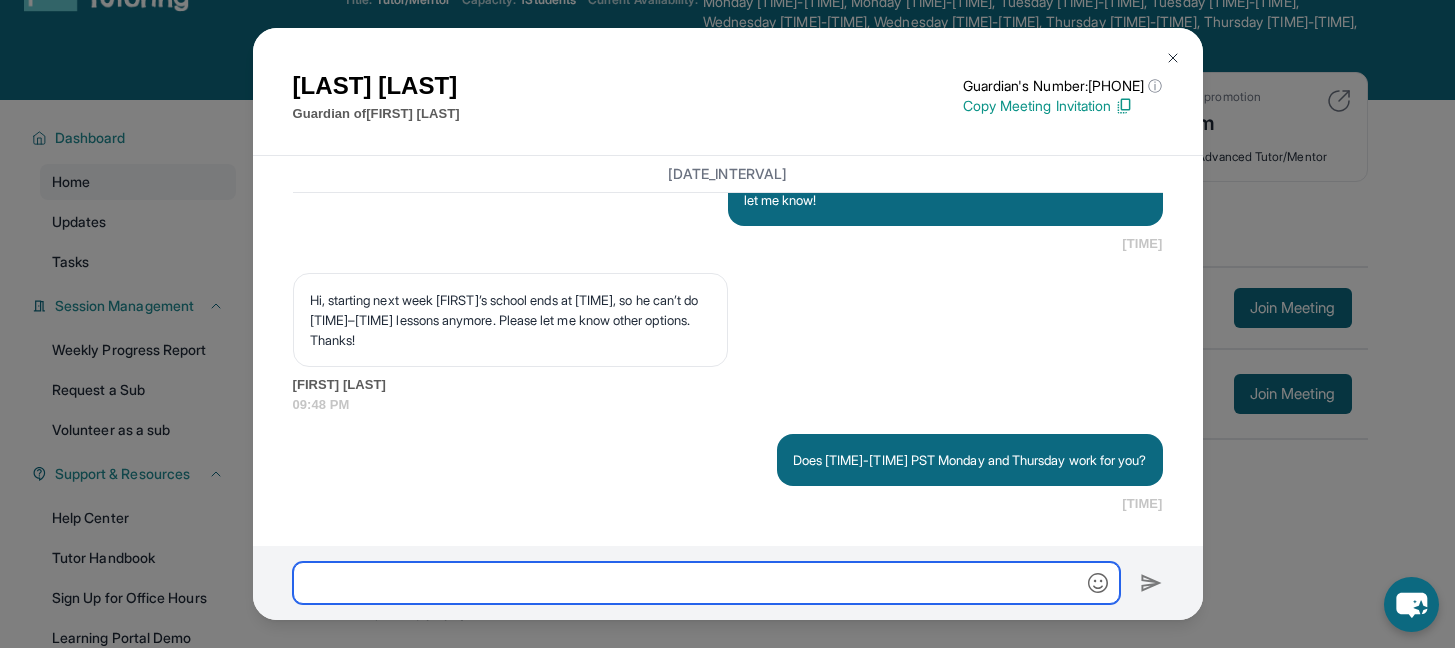 scroll, scrollTop: 10158, scrollLeft: 0, axis: vertical 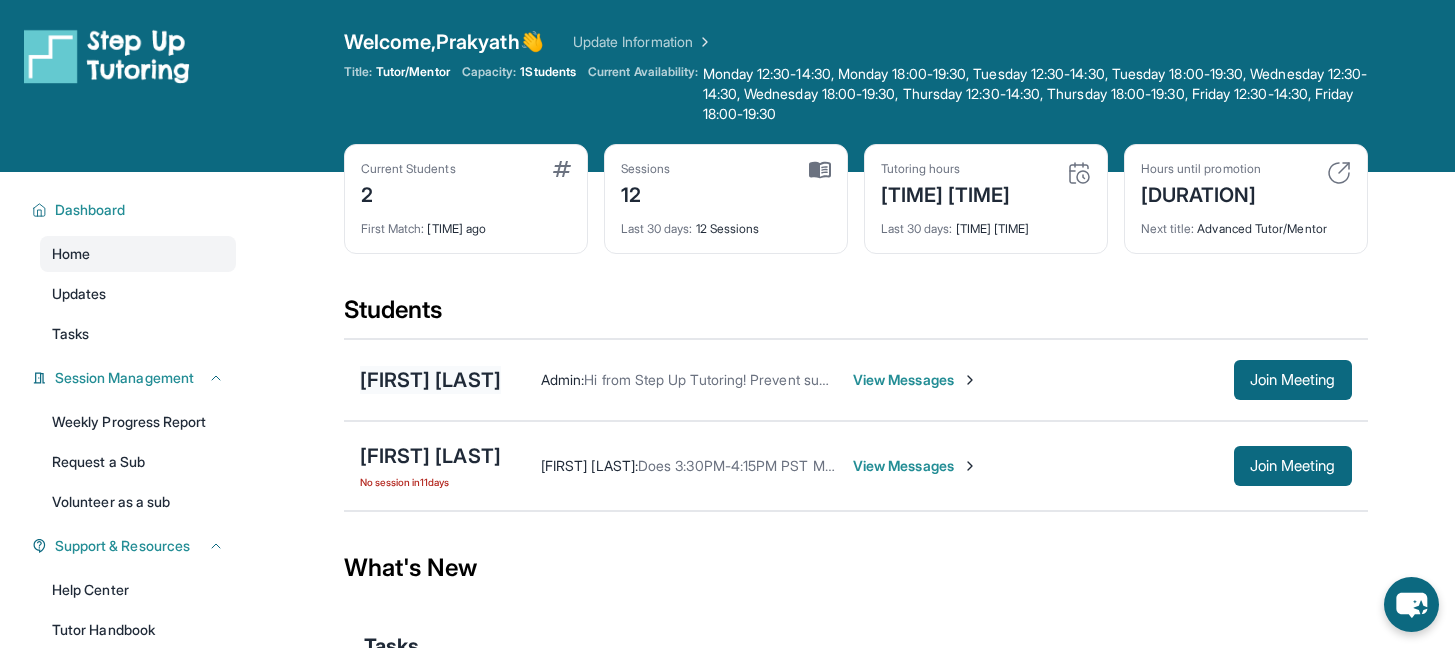 click on "[FIRST] [LAST]" at bounding box center (430, 380) 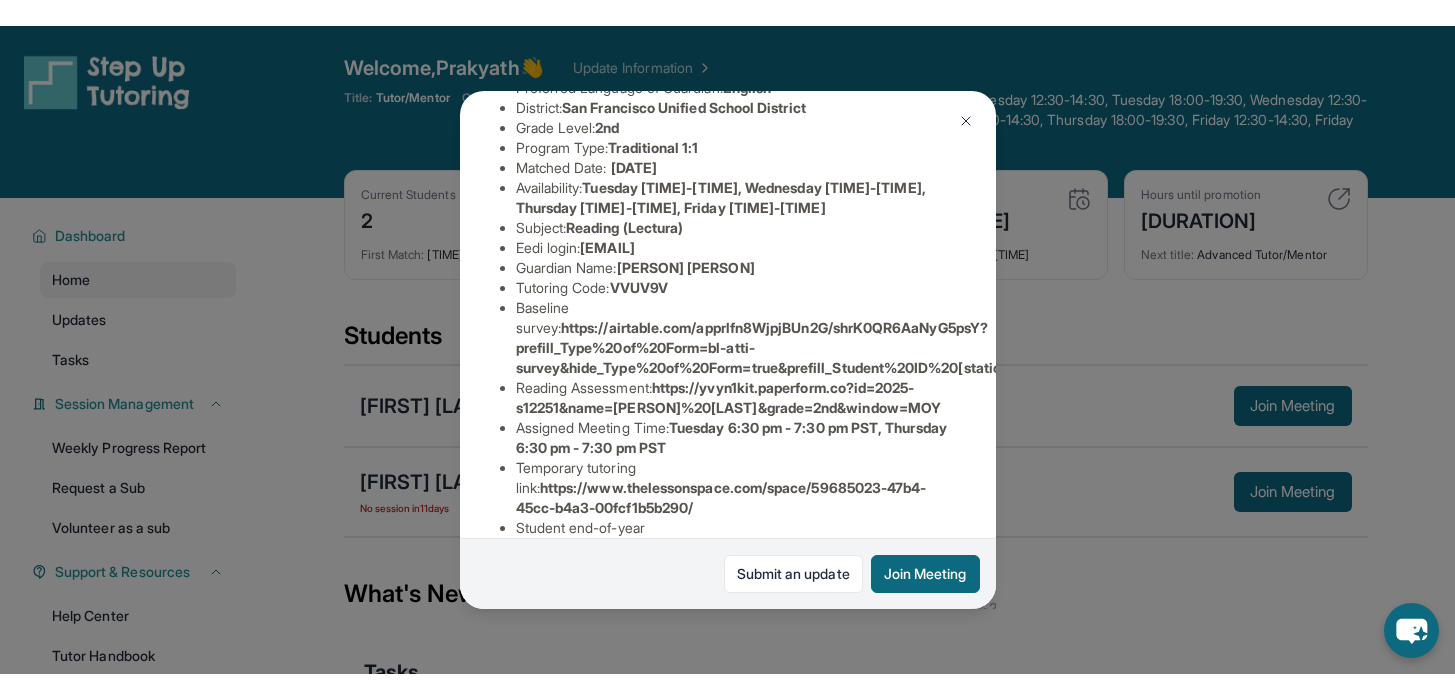 scroll, scrollTop: 198, scrollLeft: 0, axis: vertical 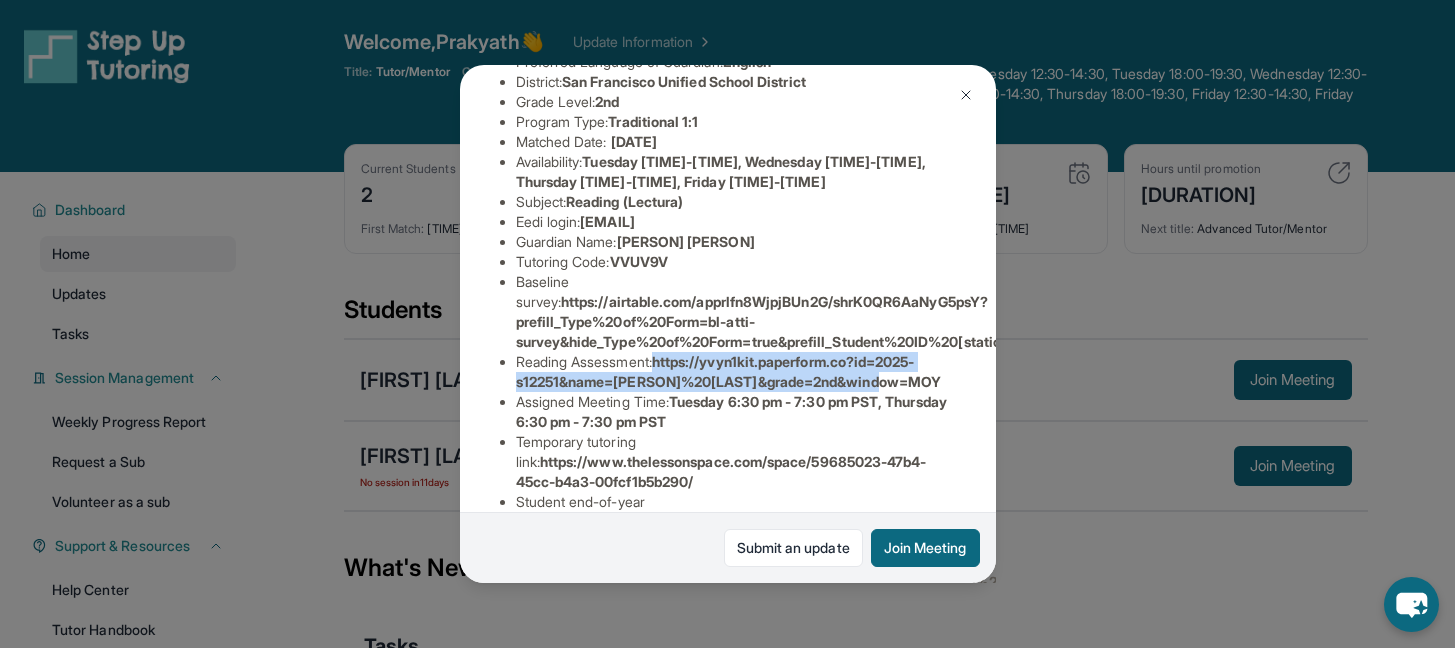 drag, startPoint x: 665, startPoint y: 371, endPoint x: 943, endPoint y: 405, distance: 280.0714 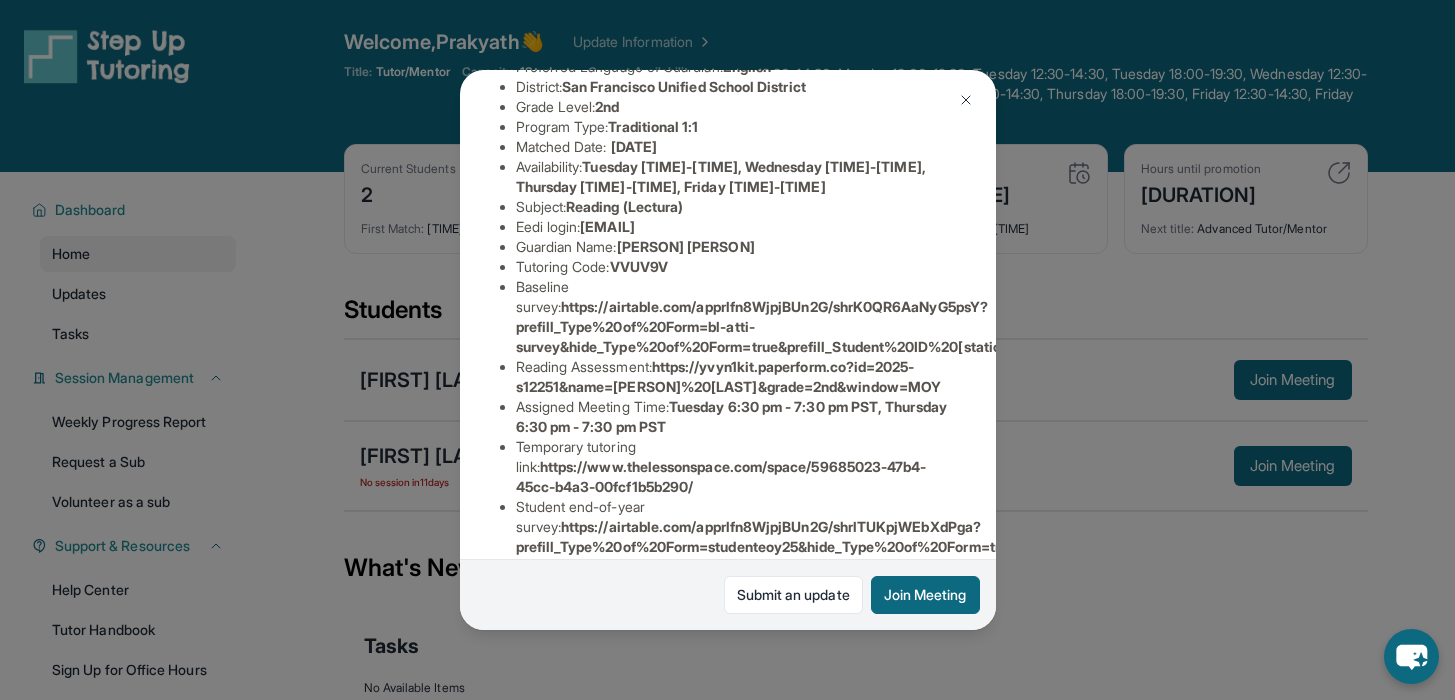 click on "[PERSON] [PERSON] Guardian: [PERSON] [PERSON] Student Information https://student-portal.stepuptutoring.org/student/VVUV9V Preferred Language of Guardian: English District: [DISTRICT] Grade Level: 2nd Program Type: Traditional 1:1 Matched Date: [DATE] Availability: Tuesday 18:30-20:00, Wednesday 18:30-20:00, Thursday 18:30-20:00, Friday 18:30-20:00 Subject : Reading (Lectura) Eedi login : [EMAIL] Guardian Name : [PERSON] [PERSON] Tutoring Code : VVUV9V Baseline survey : https://airtable.com/apprlfn8WjpjBUn2G/shrK0QR6AaNyG5psY?prefill_Type%20of%20Form=bl-atti-survey&hide_Type%20of%20Form=true&prefill_Student%20ID%20%5Bstatic%5D=rectFPfPz6sqRPDbw&hide_Student%20ID%20%5Bstatic%5D=true Reading Assessment : https://yvyn1kit.paperform.co?id=2025-s12251&name=[PERSON]%20[LAST]&grade=2nd&window=MOY Assigned Meeting Time : Tuesday 6:30 pm - 7:30 pm PST, Thursday 6:30 pm - 7:30 pm PST Temporary tutoring link : https://www.thelessonspace.com/space/59685023-47b4-45cc-b4a3-00fcf1b5b290/ :" at bounding box center (727, 350) 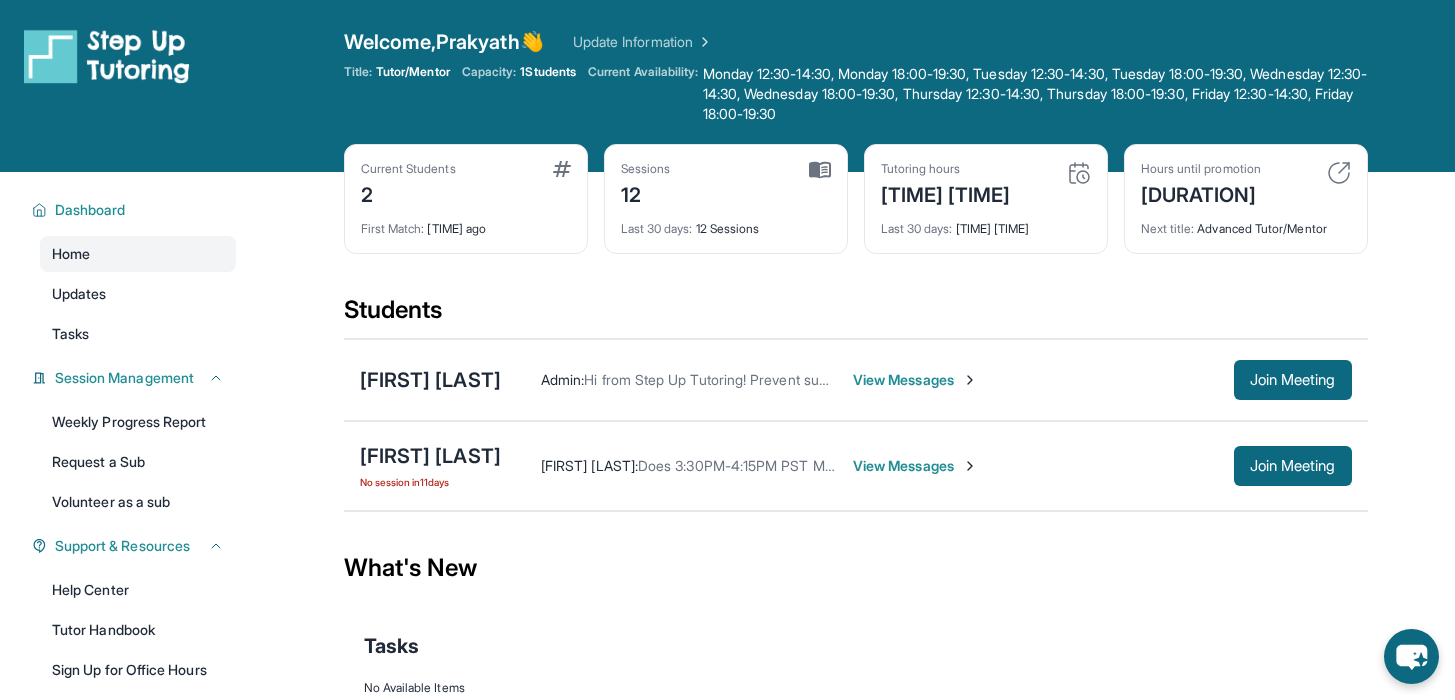 click on "View Messages" at bounding box center [915, 380] 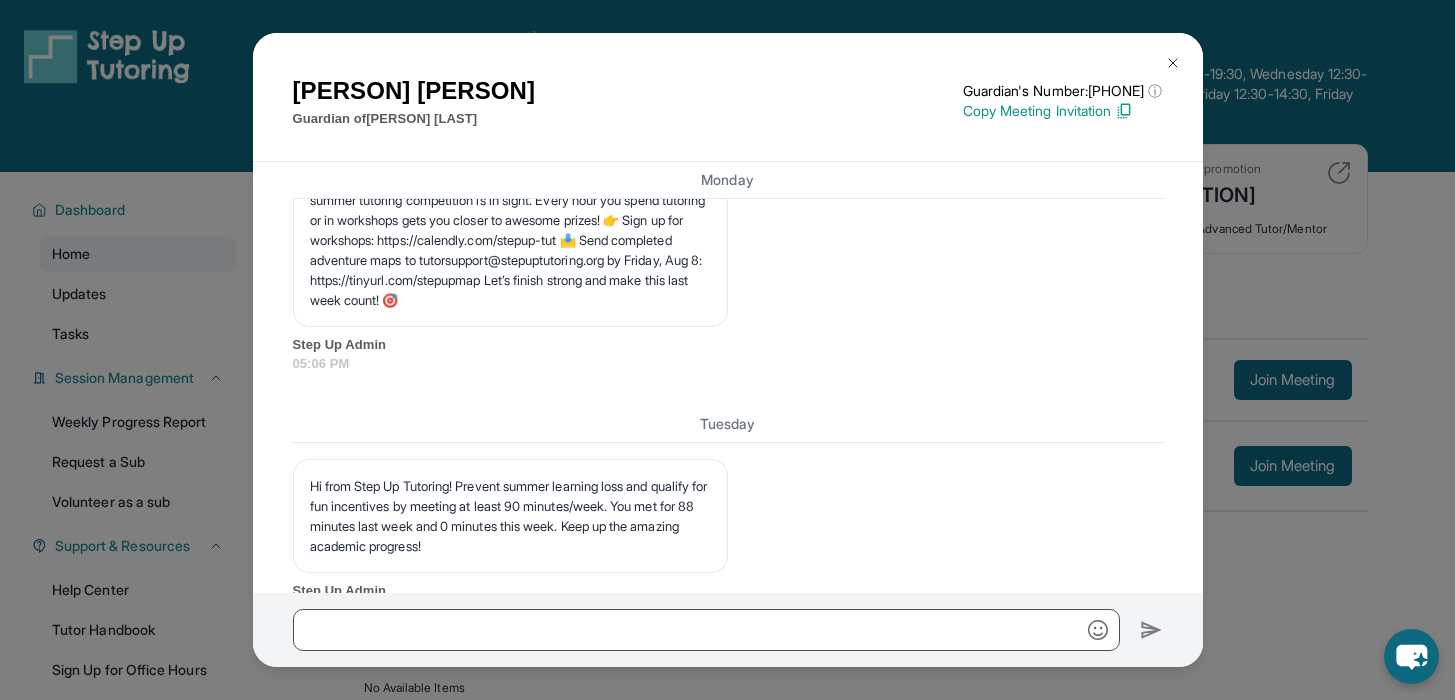 scroll, scrollTop: 12390, scrollLeft: 0, axis: vertical 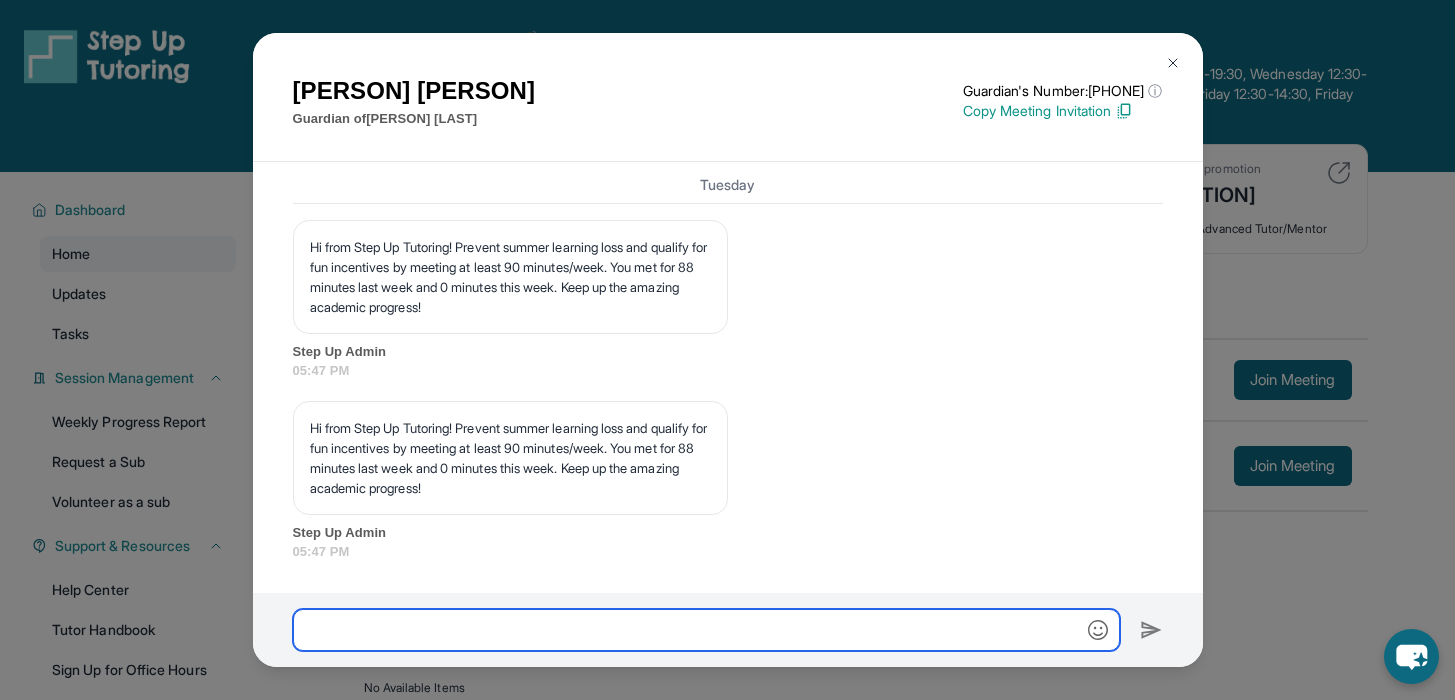 click at bounding box center [706, 630] 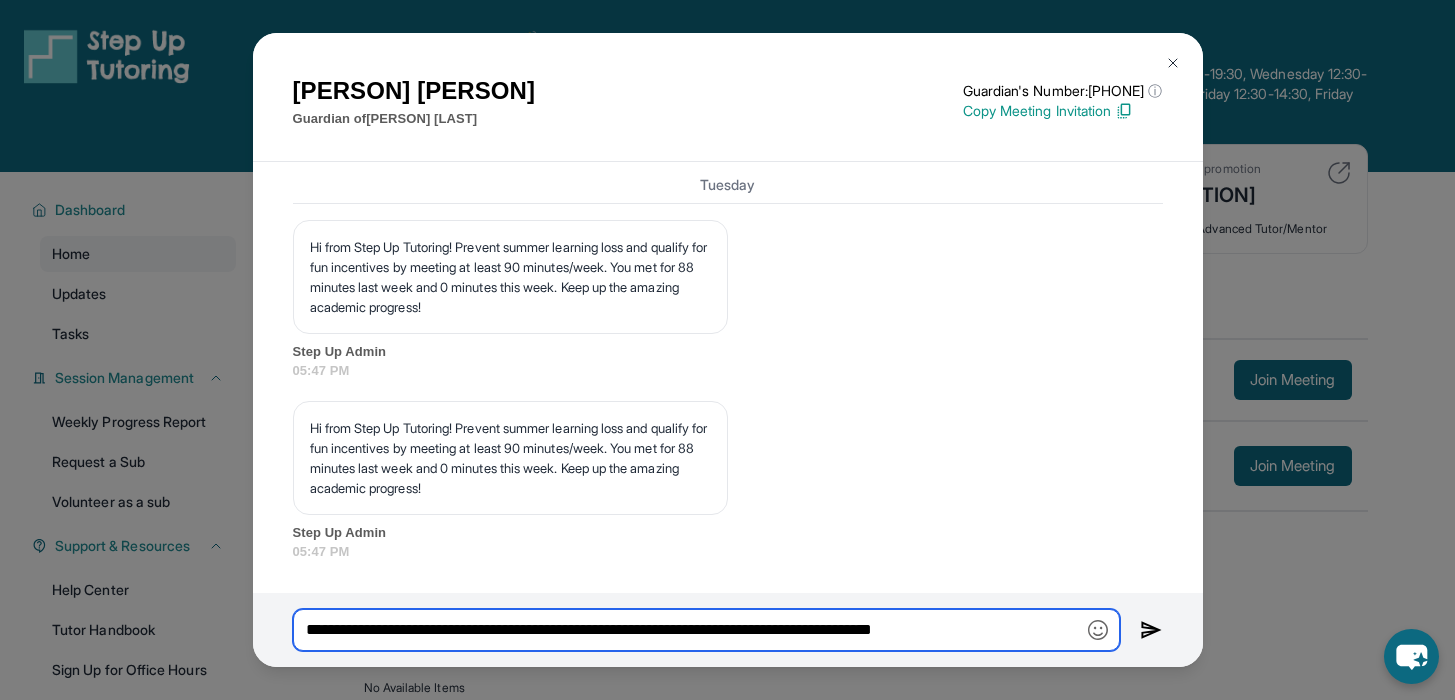 click on "**********" at bounding box center (706, 630) 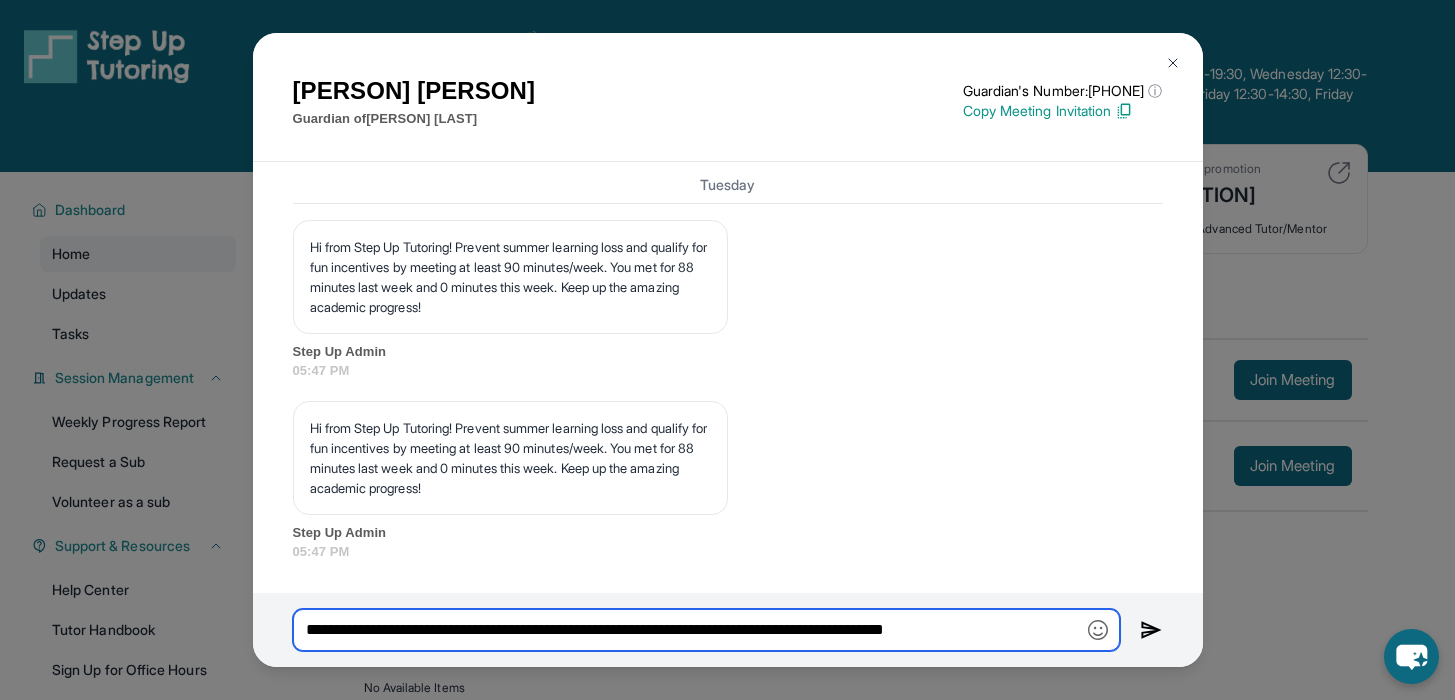 click on "**********" at bounding box center (706, 630) 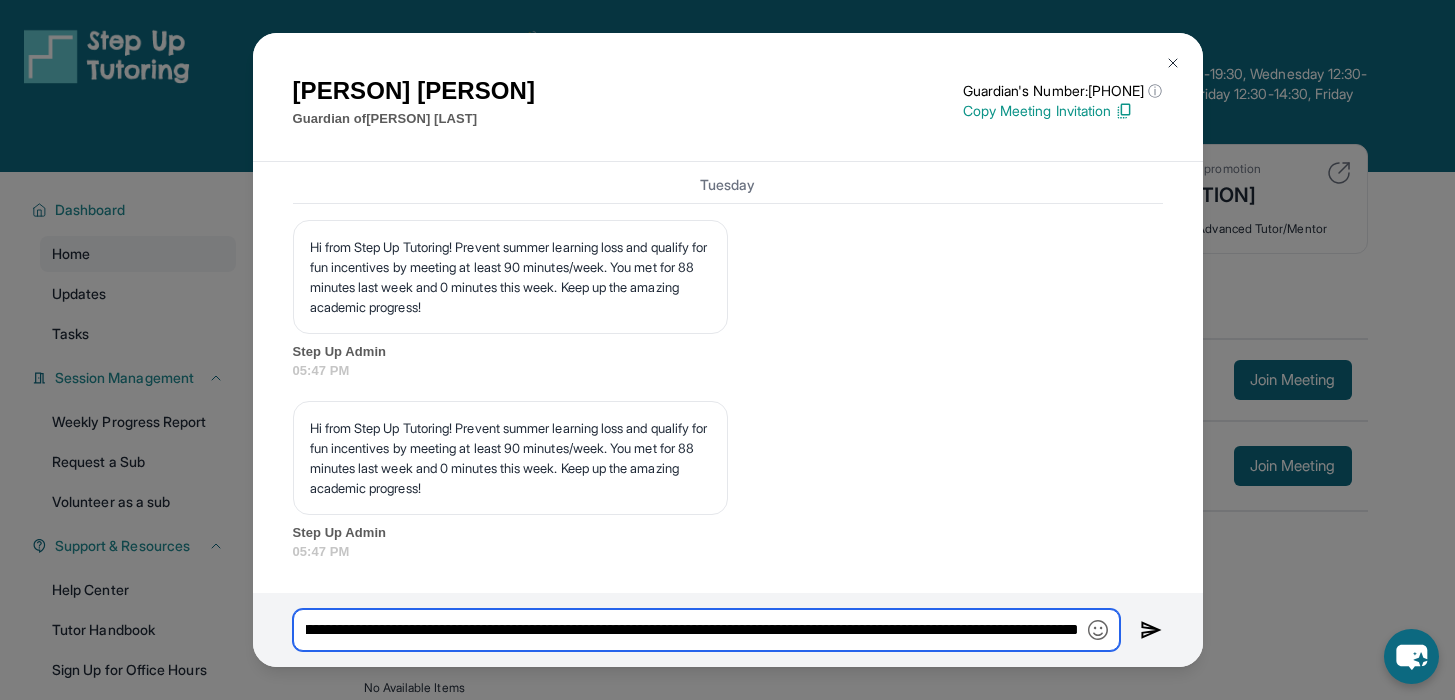 scroll, scrollTop: 0, scrollLeft: 603, axis: horizontal 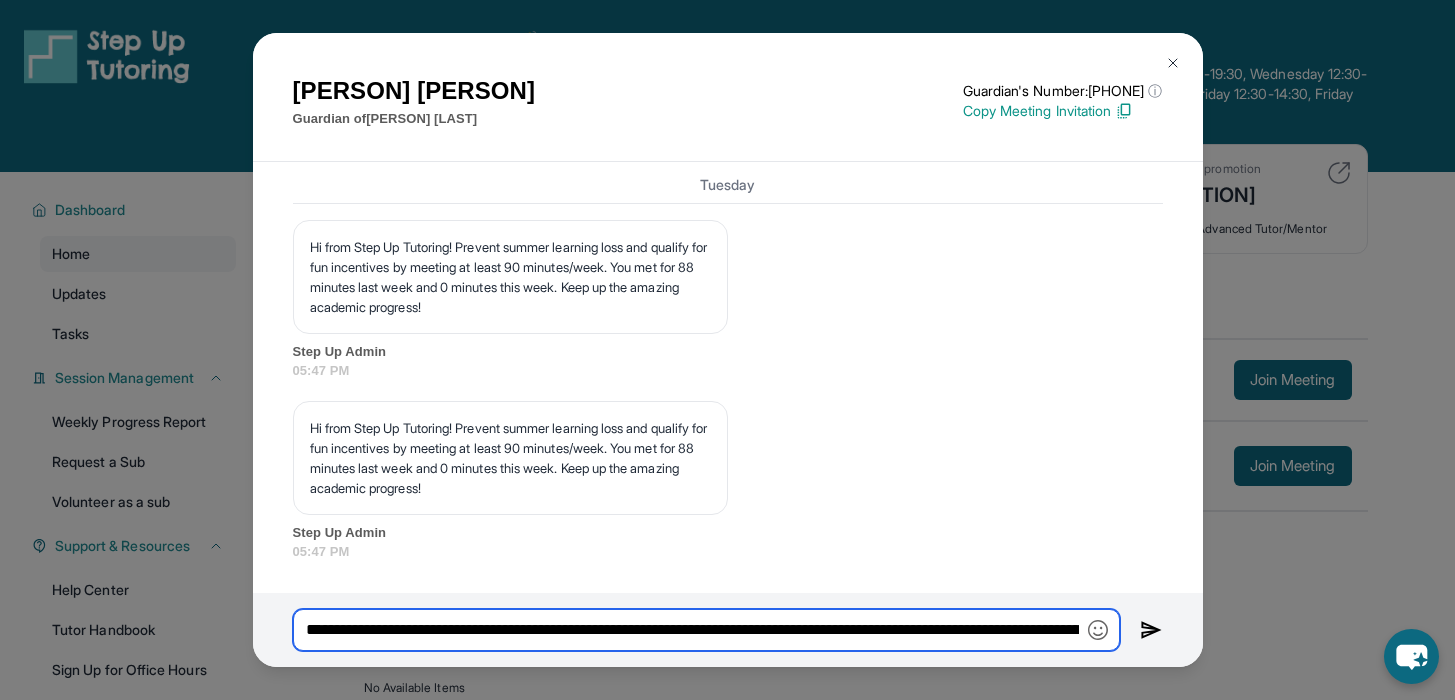 click on "**********" at bounding box center (706, 630) 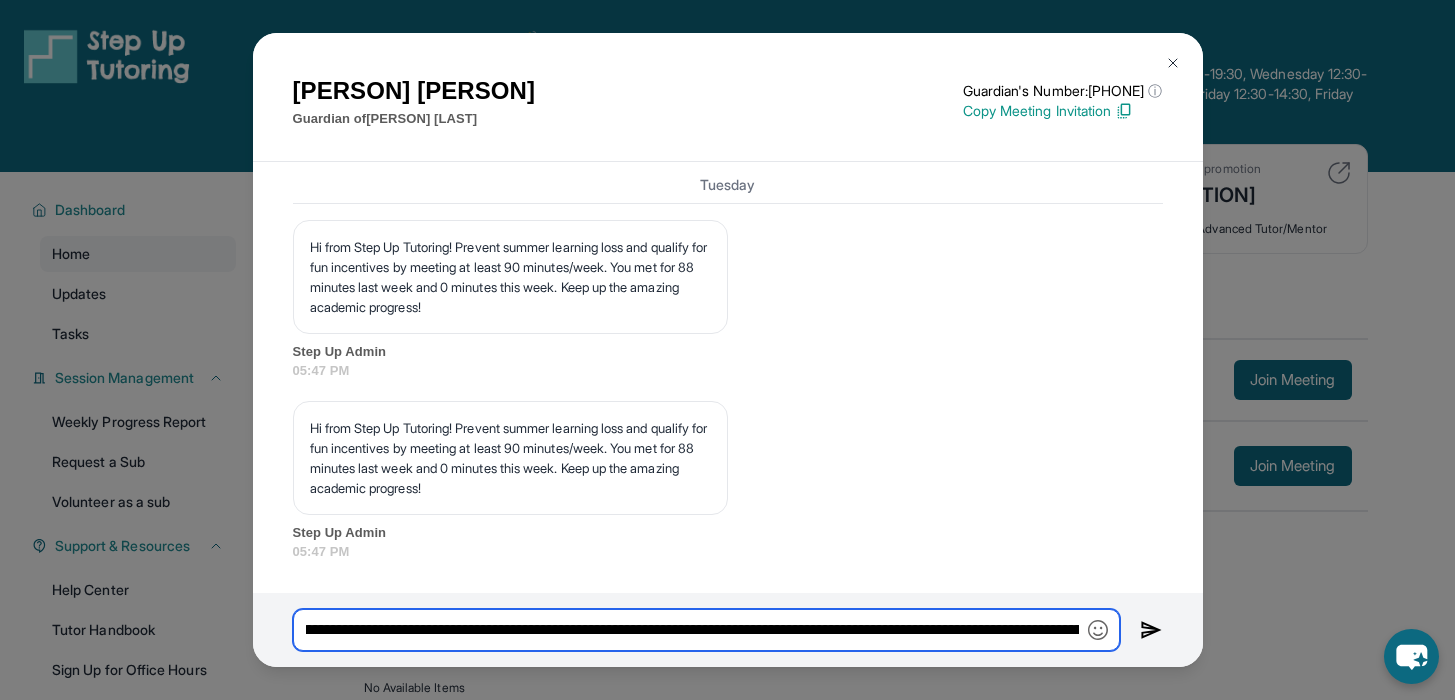 scroll, scrollTop: 0, scrollLeft: 1566, axis: horizontal 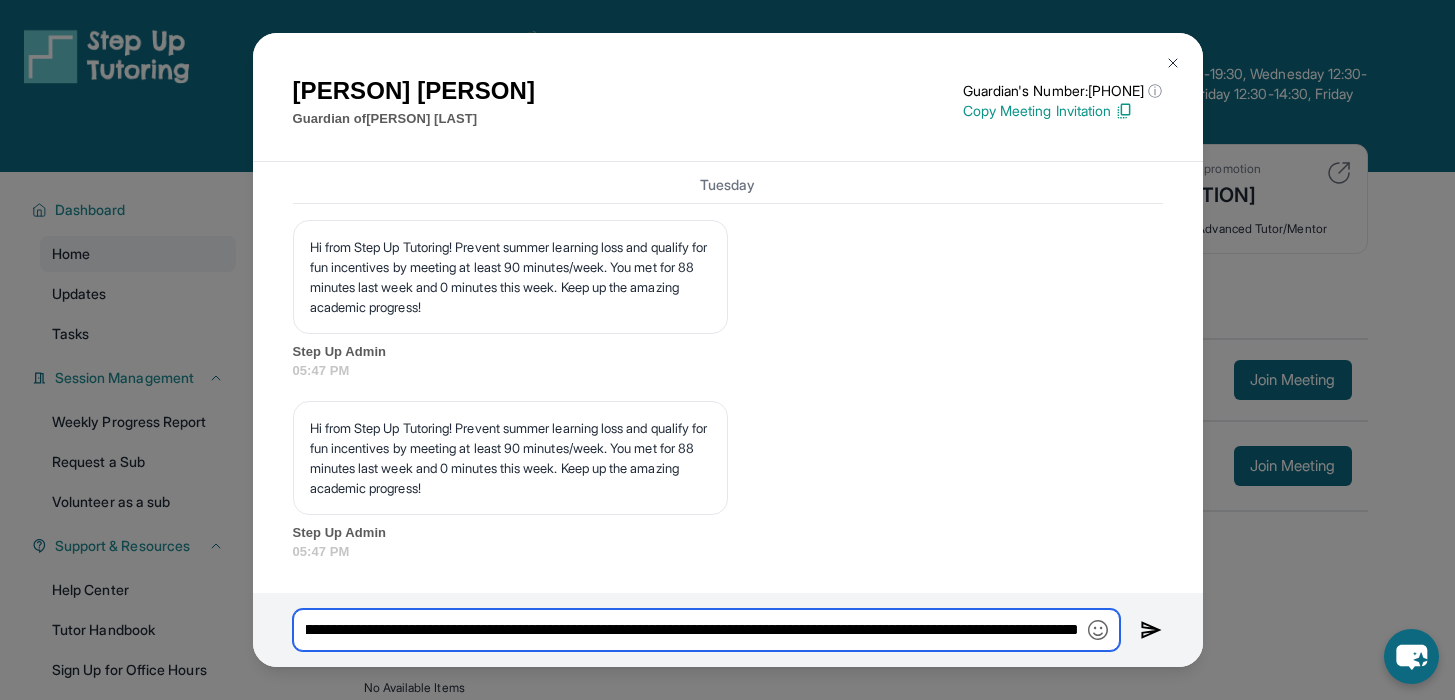 click on "**********" at bounding box center (706, 630) 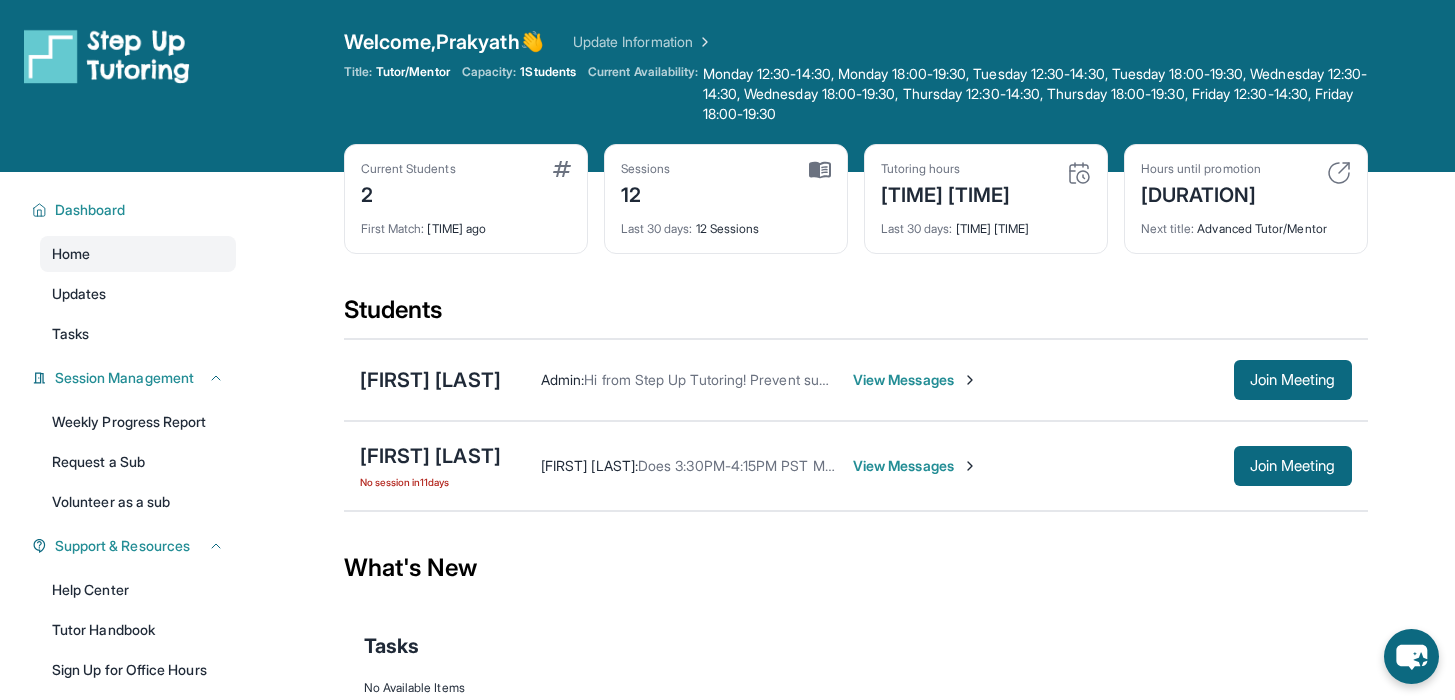 click on "View Messages" at bounding box center [915, 380] 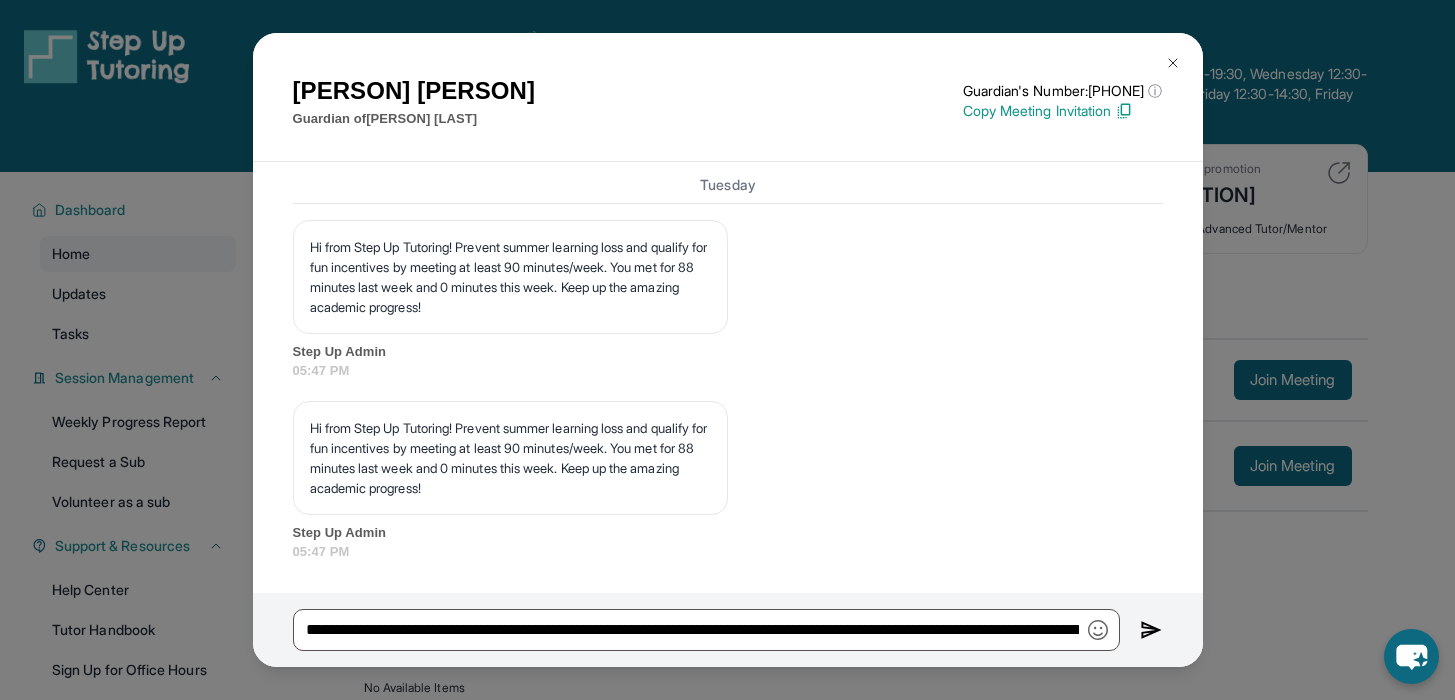 scroll, scrollTop: 12390, scrollLeft: 0, axis: vertical 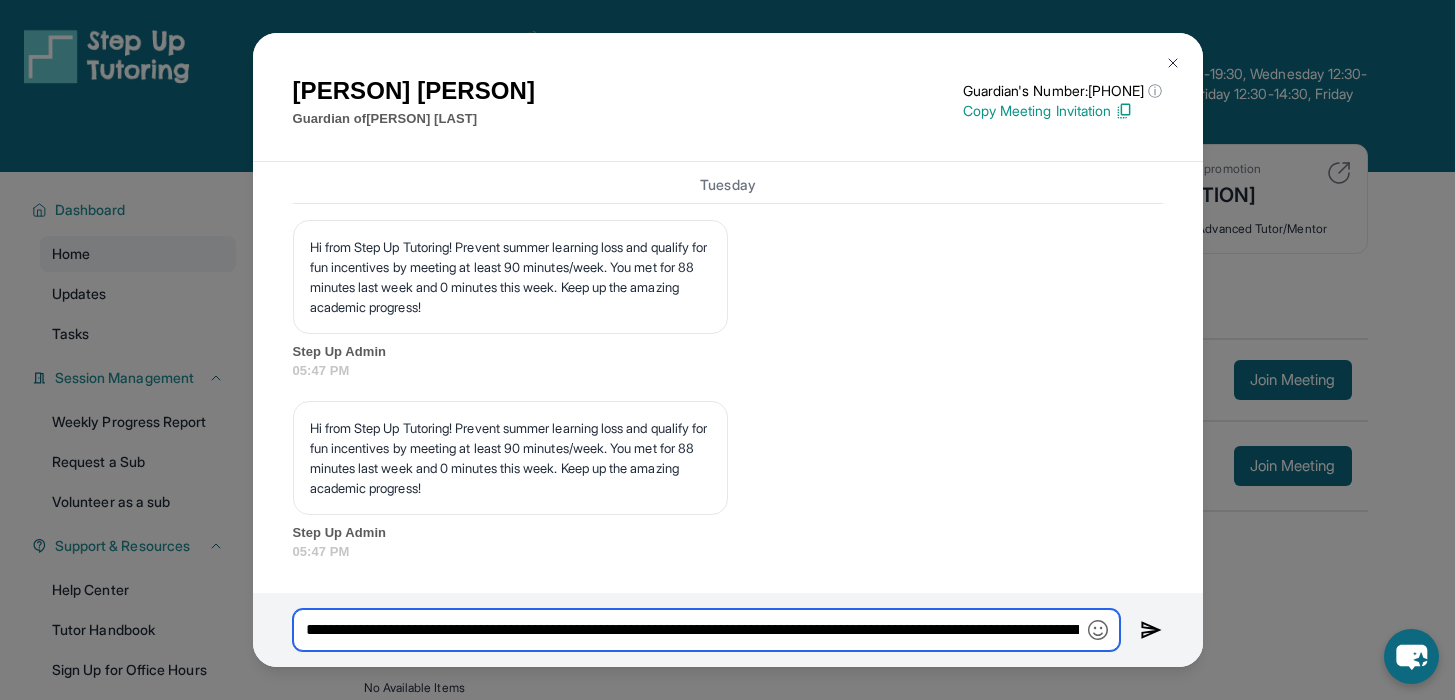 click on "**********" at bounding box center [706, 630] 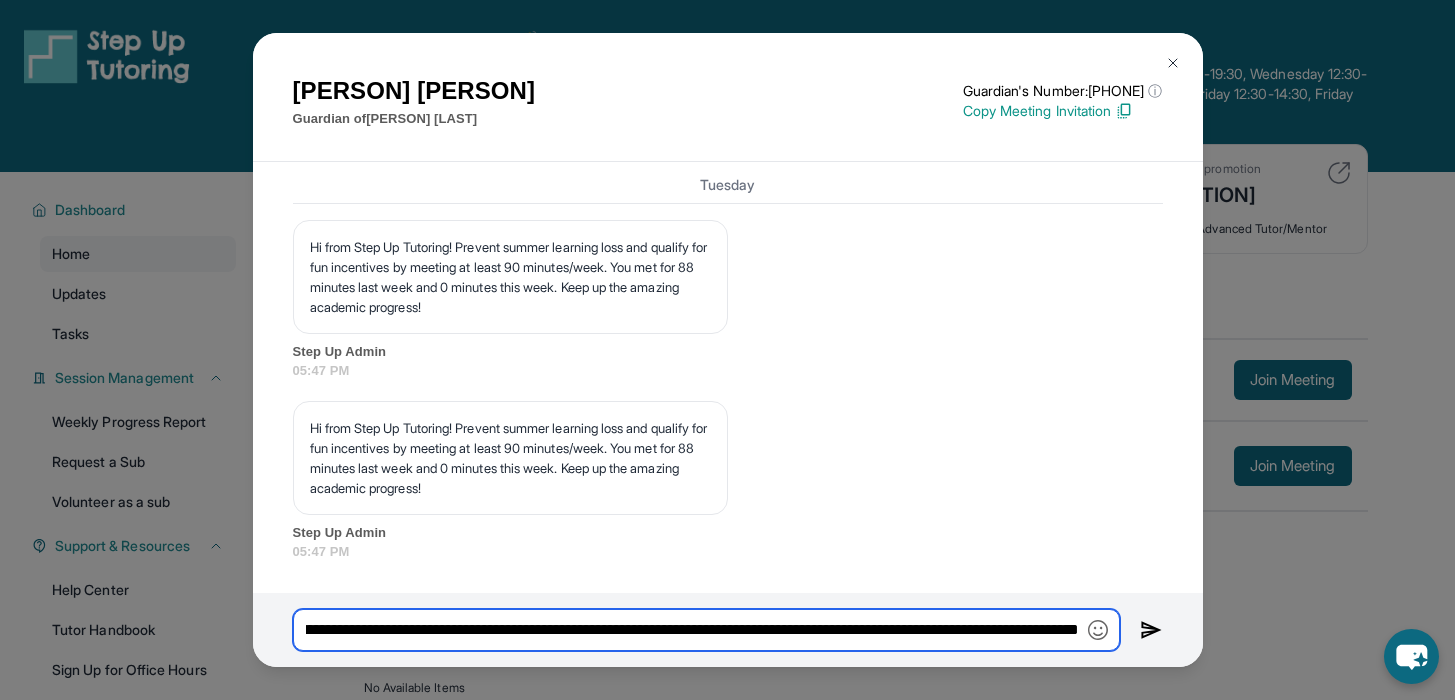 scroll, scrollTop: 0, scrollLeft: 1840, axis: horizontal 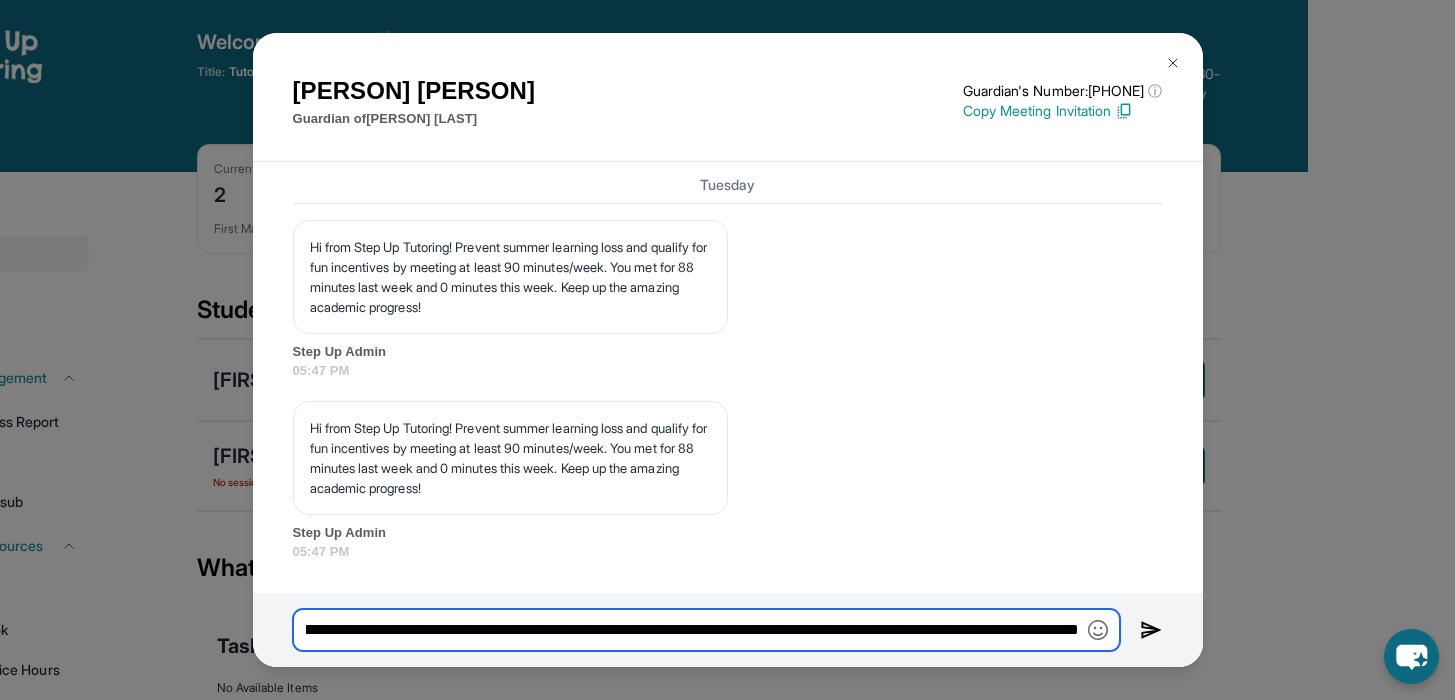 drag, startPoint x: 590, startPoint y: 635, endPoint x: 1070, endPoint y: 639, distance: 480.01666 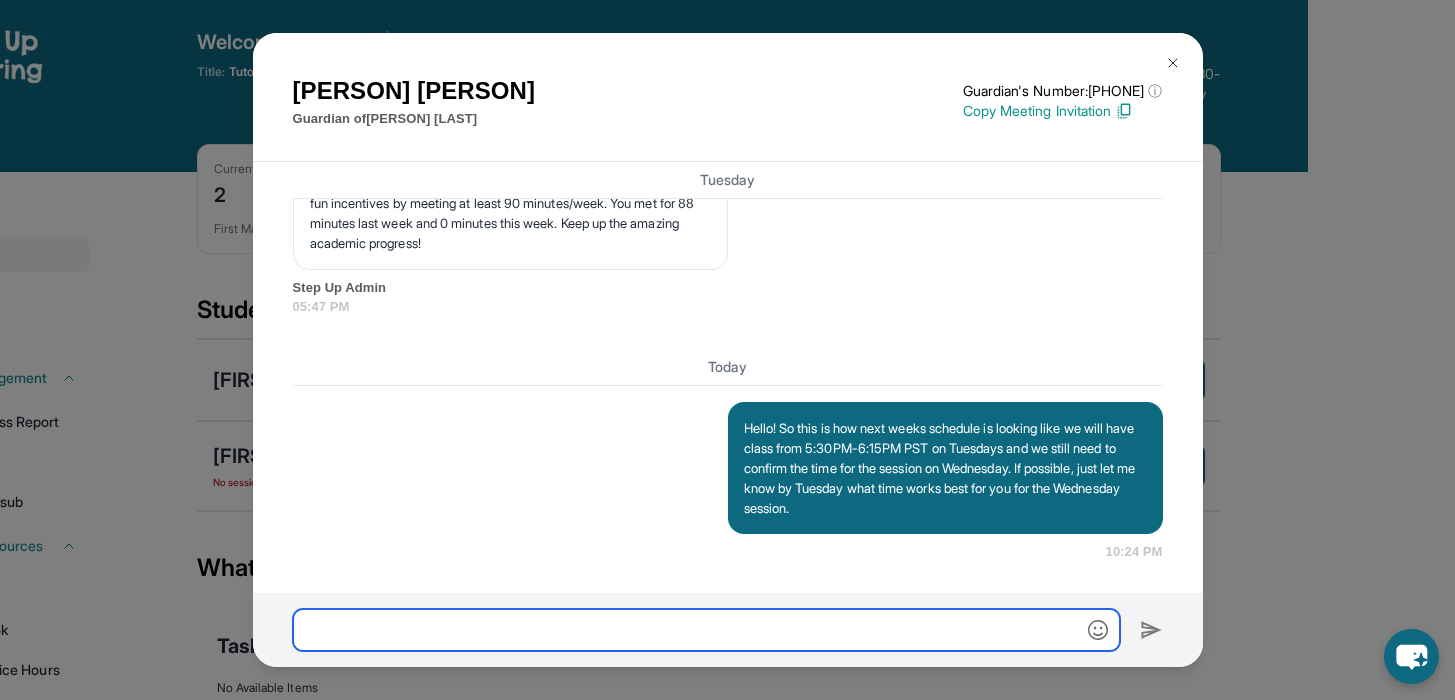 scroll, scrollTop: 0, scrollLeft: 0, axis: both 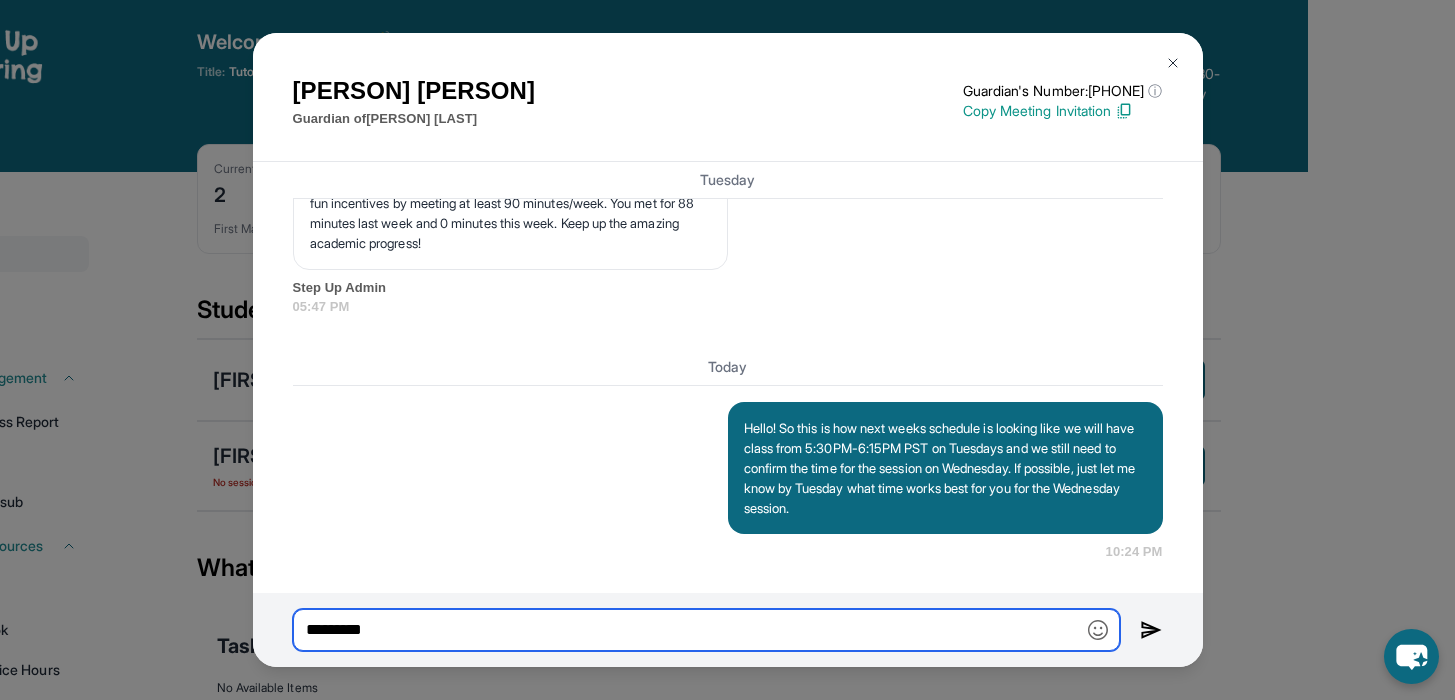 type on "**********" 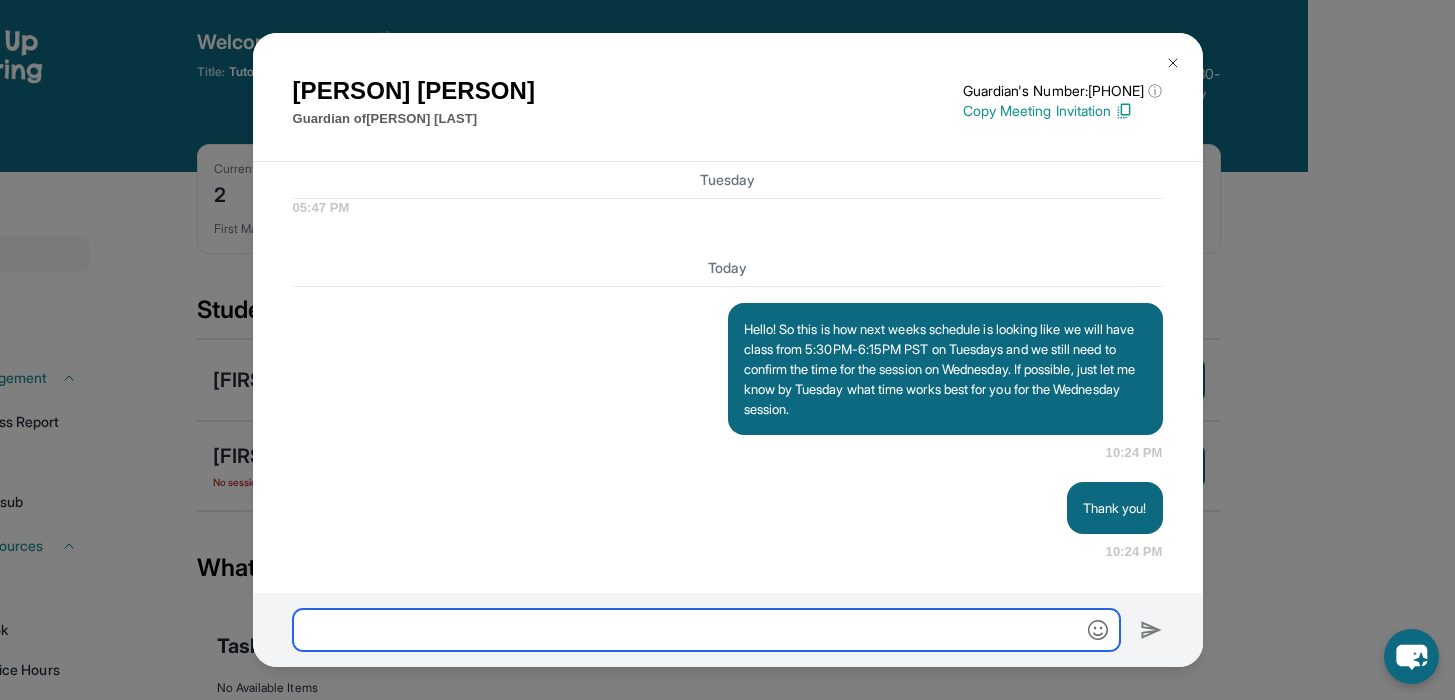 scroll, scrollTop: 12734, scrollLeft: 0, axis: vertical 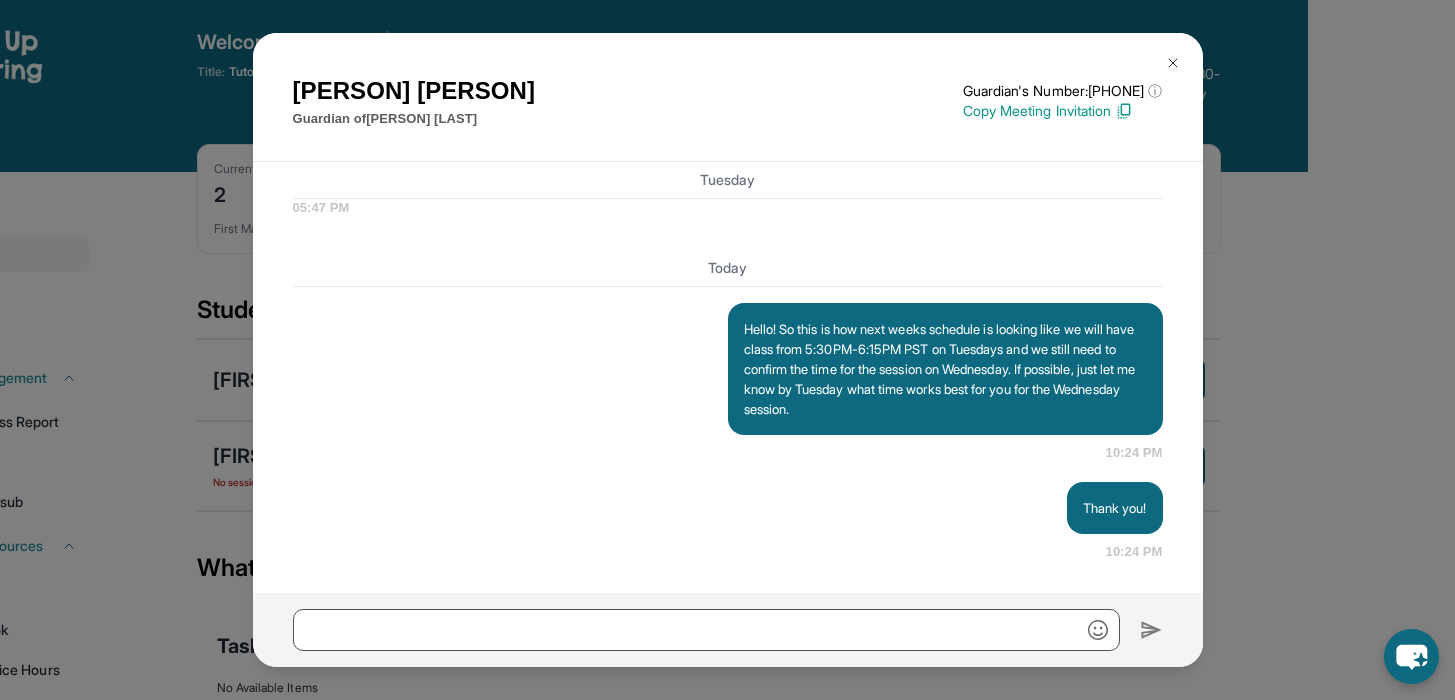 click on "[PERSON] [PERSON] Guardian of [PERSON] [LAST] Guardian's Number: [PHONE] ⓘ This isn't the guardian's real number — it's a private forwarding number that keeps their info safe while still letting you text them. Copy Meeting Invitation [DATE] New Step Up Tutoring Match Chat: Hi [PERSON]! This is the start of your chat with [PERSON]'s new tutor, [PERSON]. Please respond to this text with a message to your tutor introducing yourself with your name and your relation to [PERSON] within 24 hours. They will reply to start scheduling your first session (we suggest within 7 days of this text) and 2x/week tutoring schedule. Save this contact with your tutor's name and Step Up, so you know where to reach them. Happy tutoring! :) Step Up Admin 06:54 PM Step Up Admin 06:54 PM Step Up Admin 06:54 PM Step Up Admin 06:54 PM Step Up Admin 06:54 PM Step Up Admin 06:54 PM Please confirm that the tutor will be able to attend your first assigned meeting time before joining the link! Step Up Admin 06:54 PM 06:57 PM" at bounding box center (727, 350) 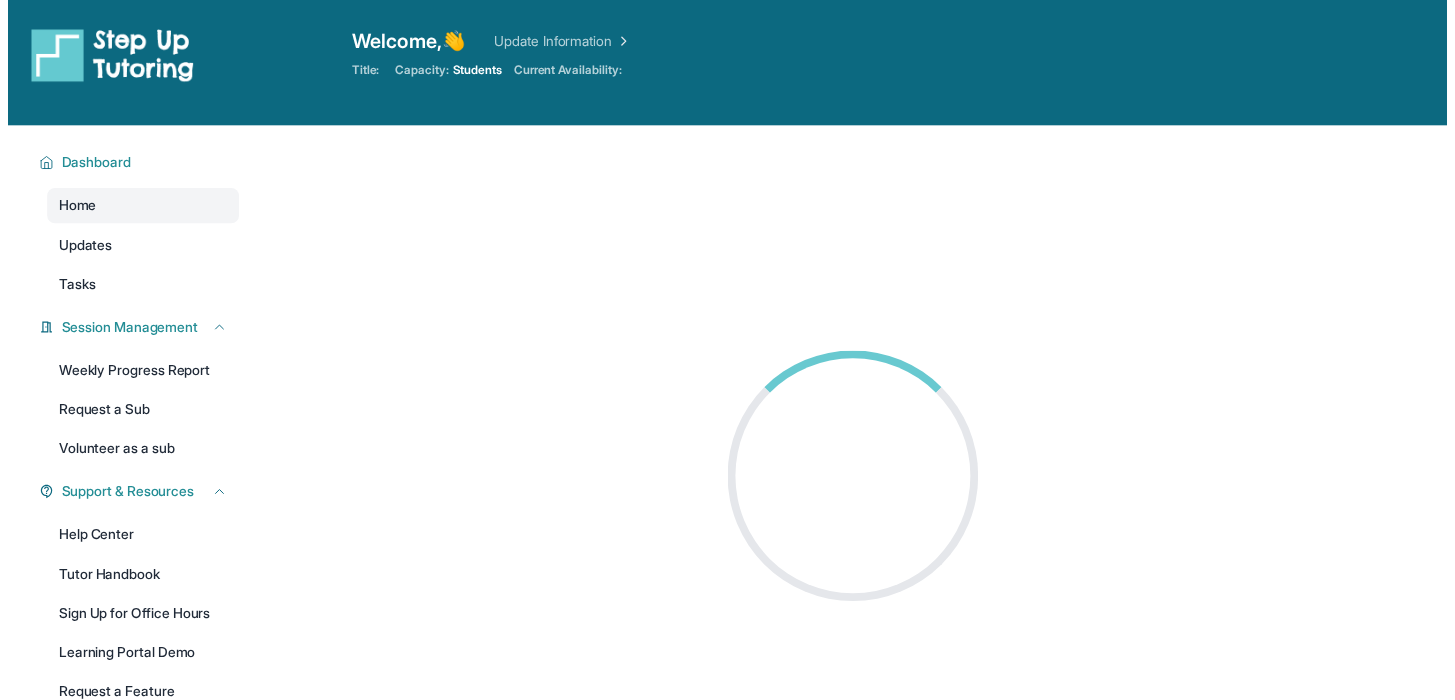 scroll, scrollTop: 0, scrollLeft: 0, axis: both 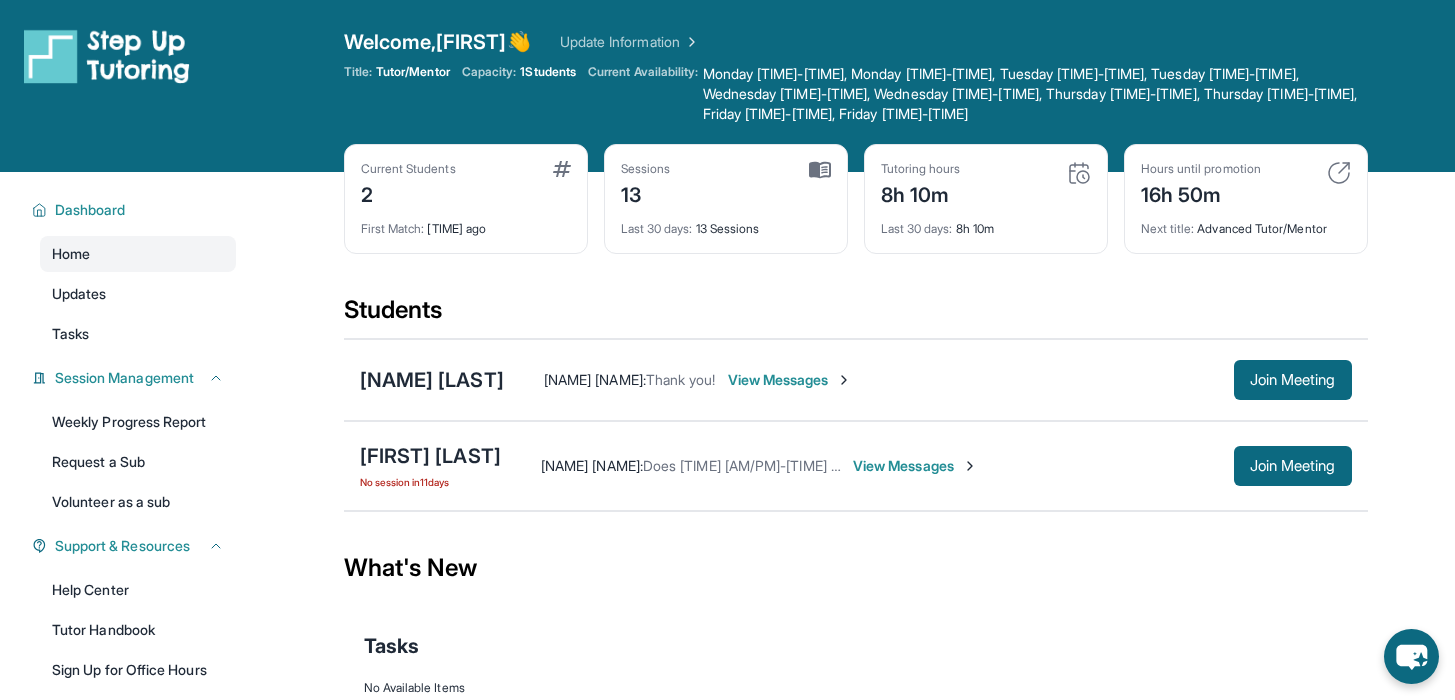 click on "Hours until promotion 16h 50m Next title :   Advanced Tutor/Mentor" at bounding box center (1246, 199) 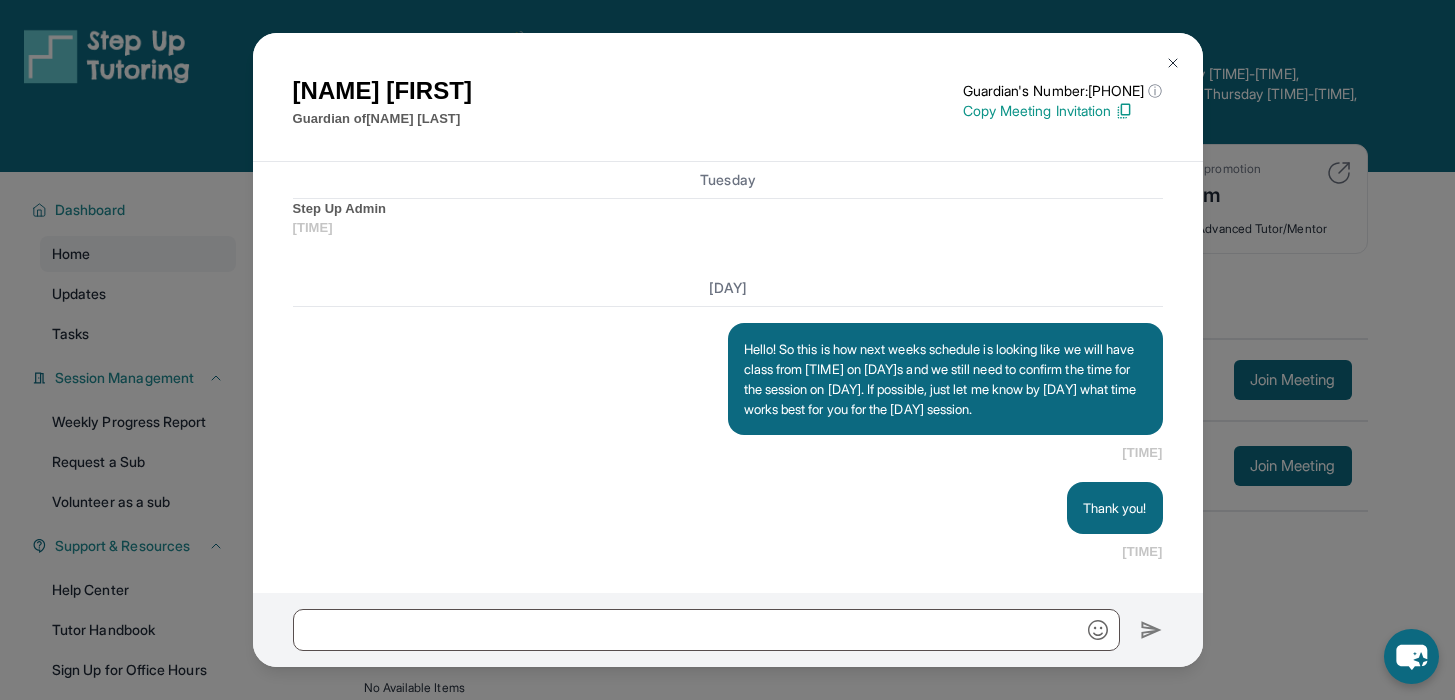 scroll, scrollTop: 12311, scrollLeft: 0, axis: vertical 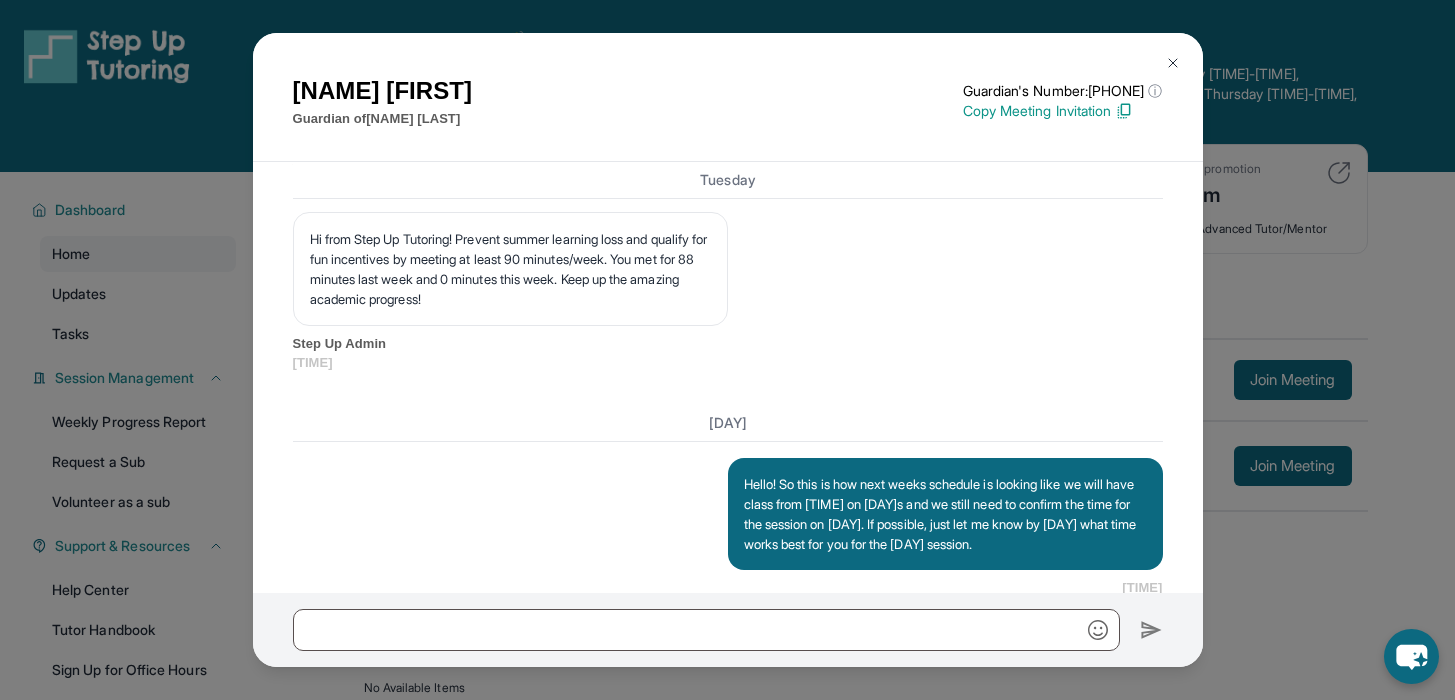 click on "[PERSON] [PERSON] Guardian of [PERSON] [LAST] Guardian's Number: [PHONE] ⓘ This isn't the guardian's real number — it's a private forwarding number that keeps their info safe while still letting you text them. Copy Meeting Invitation [DATE] New Step Up Tutoring Match Chat: Hi [PERSON]! This is the start of your chat with [PERSON]'s new tutor, [PERSON]. Please respond to this text with a message to your tutor introducing yourself with your name and your relation to [PERSON] within 24 hours. They will reply to start scheduling your first session (we suggest within 7 days of this text) and 2x/week tutoring schedule. Save this contact with your tutor's name and Step Up, so you know where to reach them. Happy tutoring! :) Step Up Admin 06:54 PM Step Up Admin 06:54 PM Step Up Admin 06:54 PM Step Up Admin 06:54 PM Step Up Admin 06:54 PM Step Up Admin 06:54 PM Please confirm that the tutor will be able to attend your first assigned meeting time before joining the link! Step Up Admin 06:54 PM 06:57 PM" at bounding box center (727, 350) 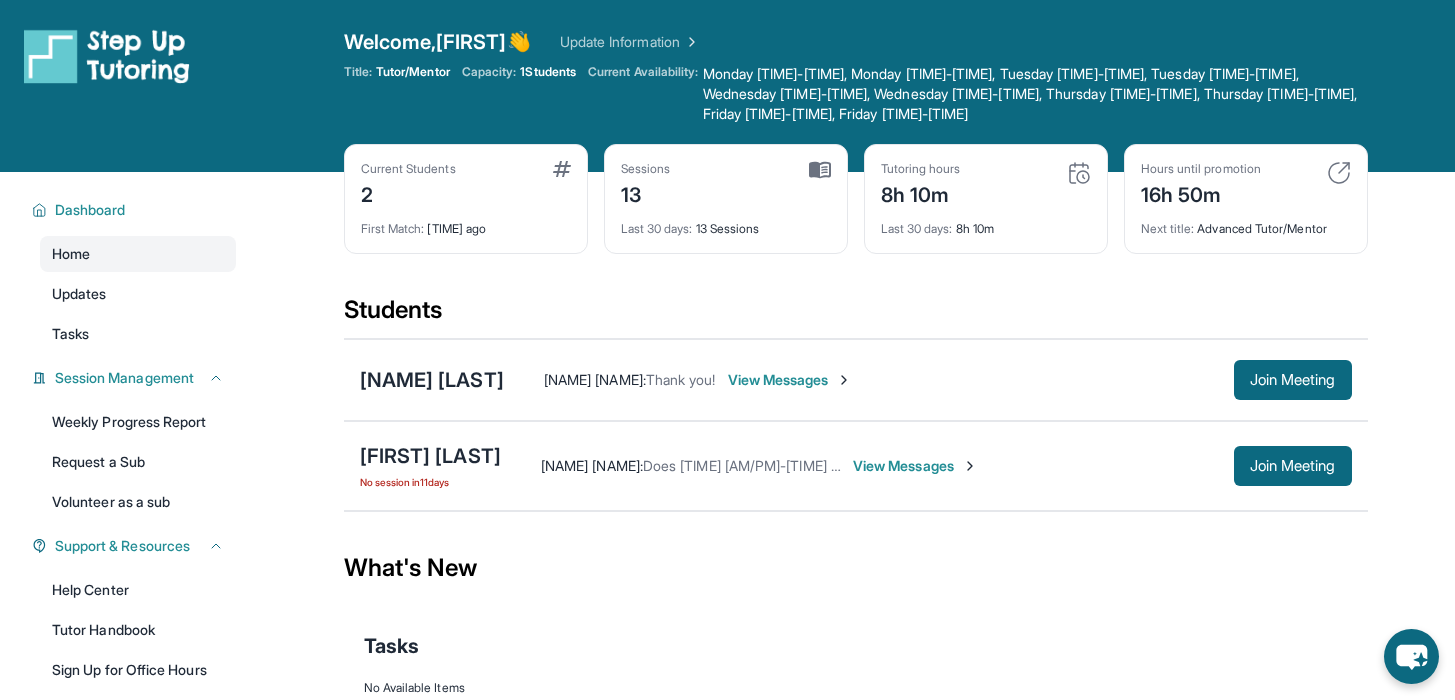 click on "View Messages" at bounding box center (915, 466) 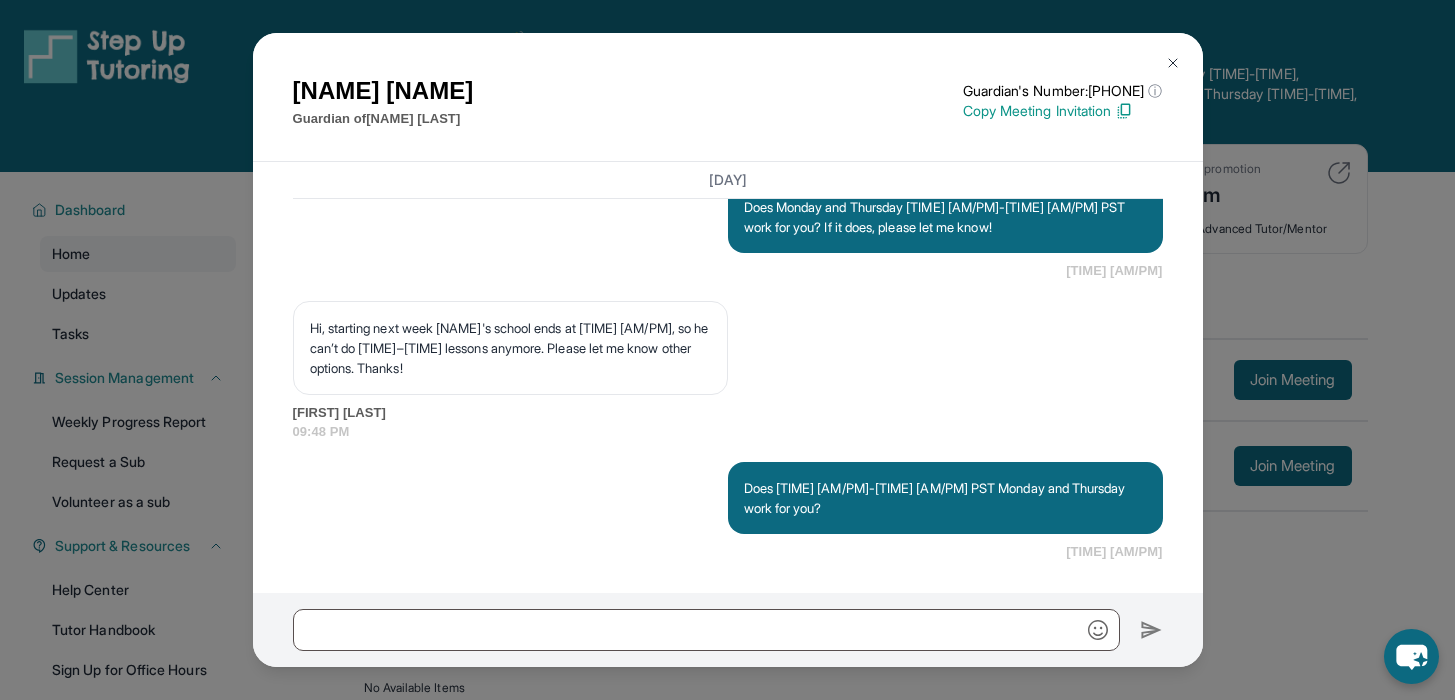 scroll, scrollTop: 10117, scrollLeft: 0, axis: vertical 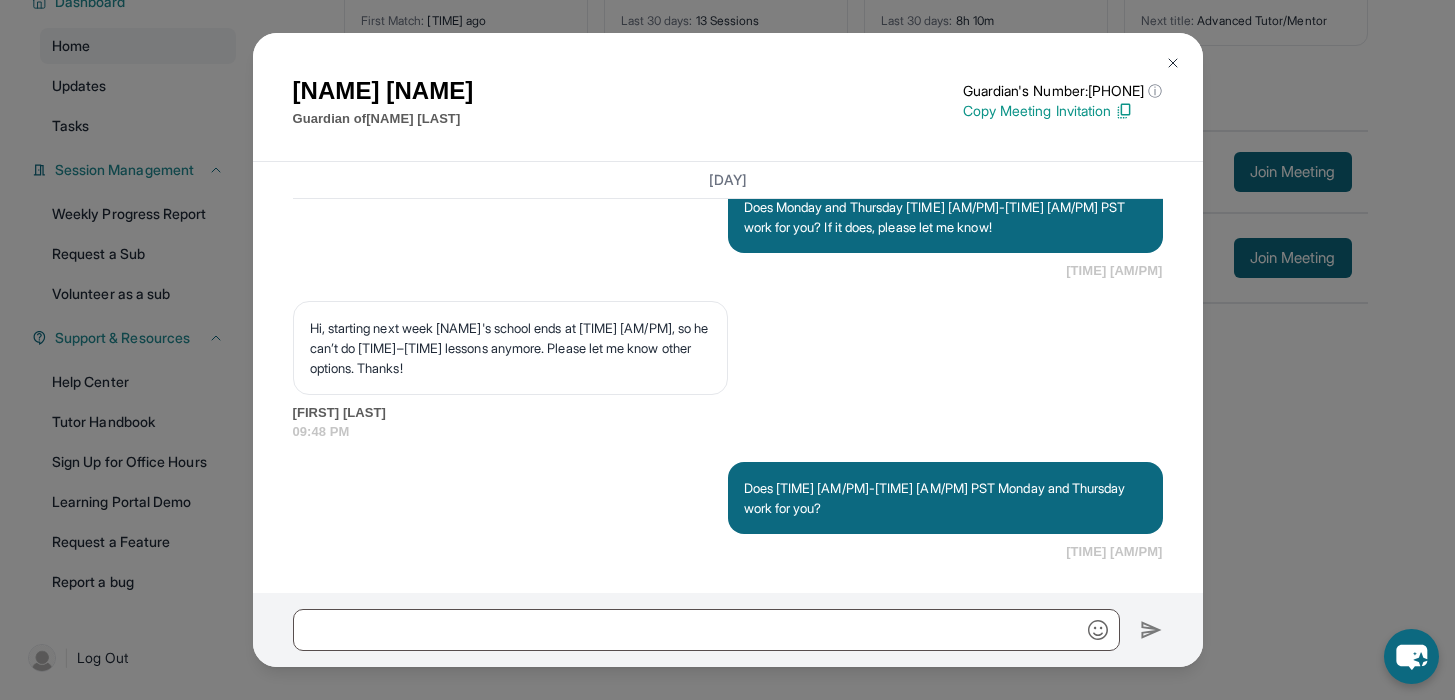click on "Jingwen   Zhao Guardian of  Ethan   Chen Guardian's Number:  +12137881611 ⓘ This isn't the guardian's real number — it's a private forwarding number that keeps their info safe while still letting you text them. Copy Meeting Invitation July 9, 2025 <p>**New Step Up Tutoring Match Chat**: Hi Jingwen! This is the start of your chat with Ethan's new tutor, Prakyath. Please respond to this text with a message to your tutor introducing yourself with your name and your relation to Ethan within 24 hours. They will reply to start scheduling your first session (we suggest within 7 days of this text) and 2x/week tutoring schedule. Save this contact with your tutor's name and Step Up, so you know where to reach them. Happy tutoring! :)</p> Step Up Admin 12:39 PM Step Up Admin 12:39 PM Step Up Admin 12:39 PM Step Up Admin 12:39 PM Step Up Admin 12:39 PM Step Up Admin 12:39 PM <p>Please confirm that the tutor will be able to attend your first assigned meeting time before joining the link!</p> Step Up Admin 12:39 PM" at bounding box center [727, 350] 